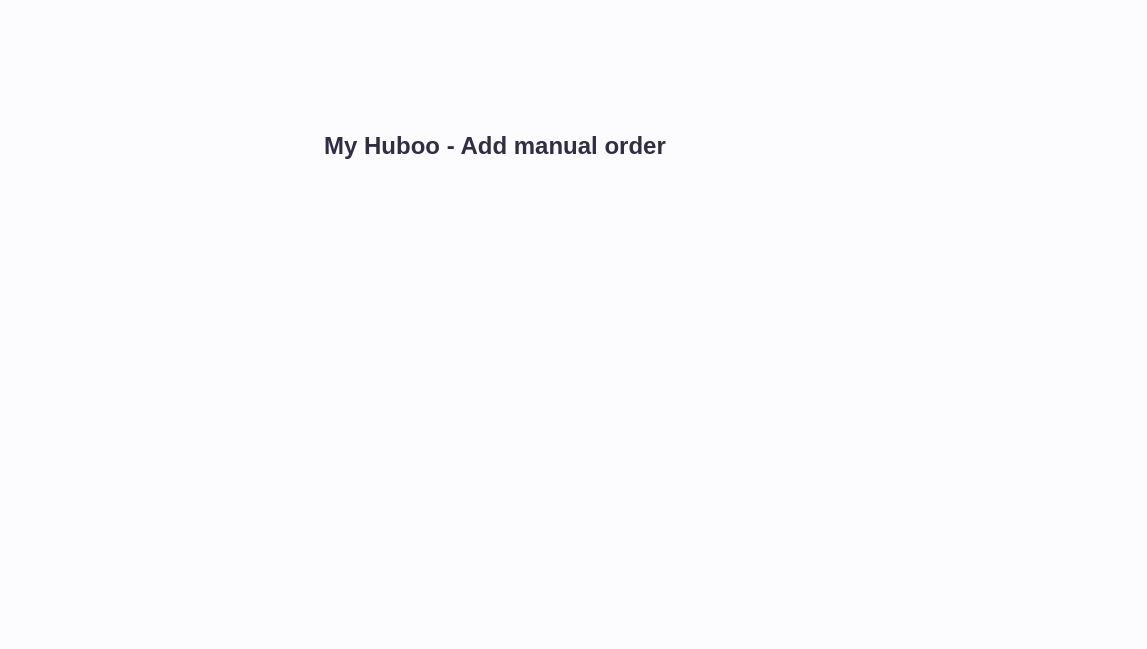 scroll, scrollTop: 0, scrollLeft: 0, axis: both 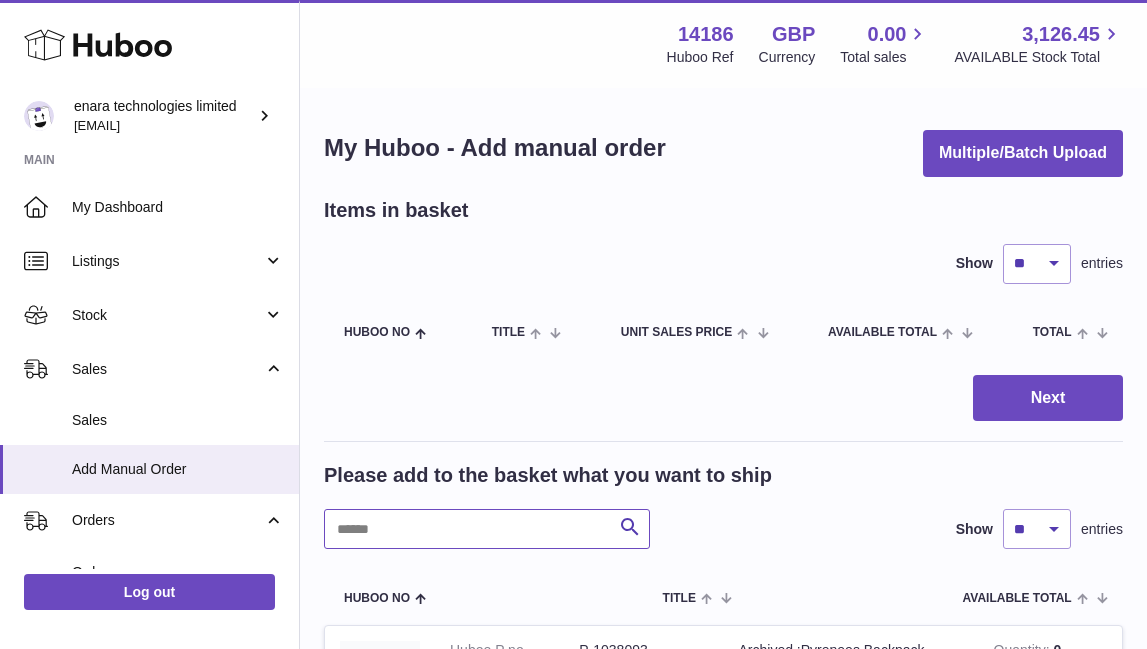click at bounding box center [487, 529] 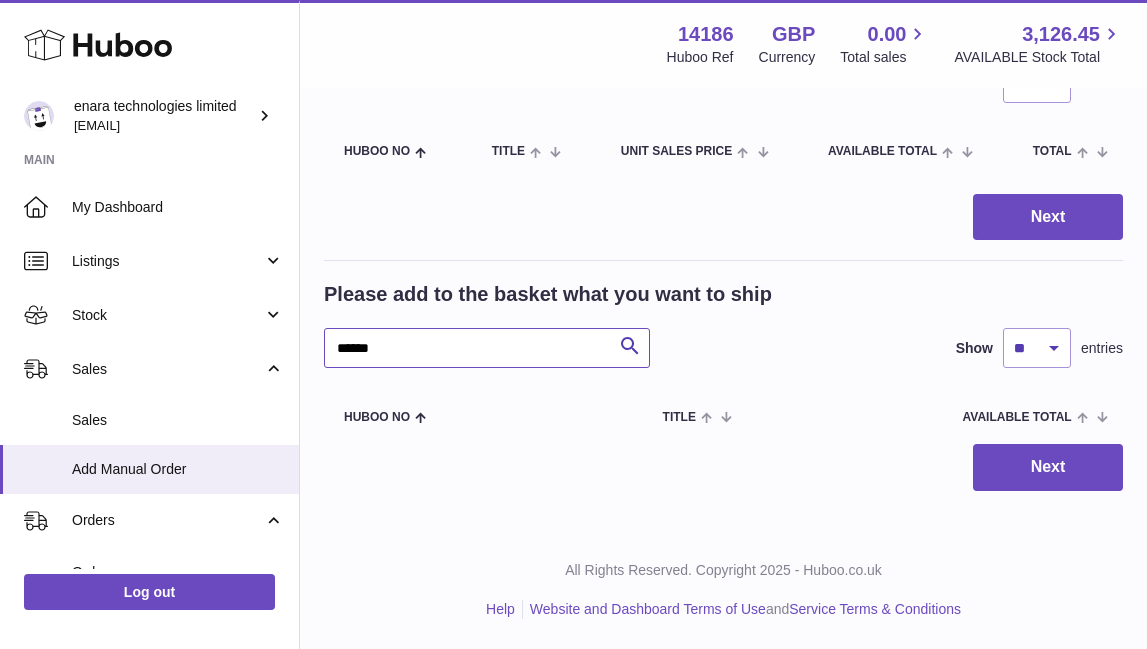 scroll, scrollTop: 175, scrollLeft: 0, axis: vertical 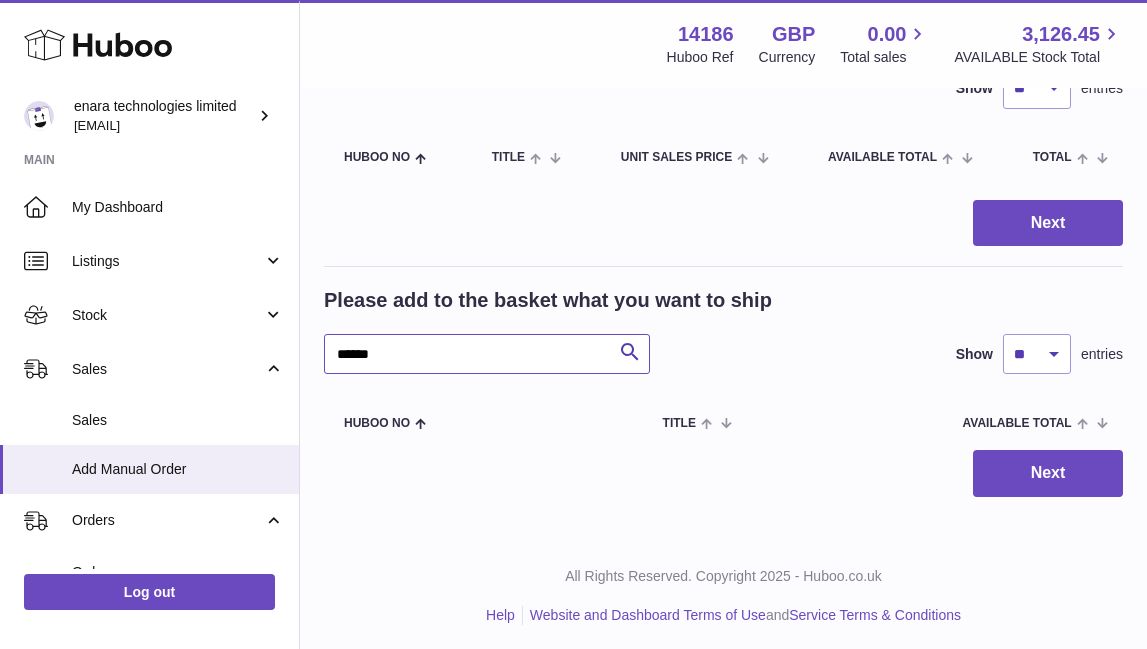 click on "******" at bounding box center (487, 354) 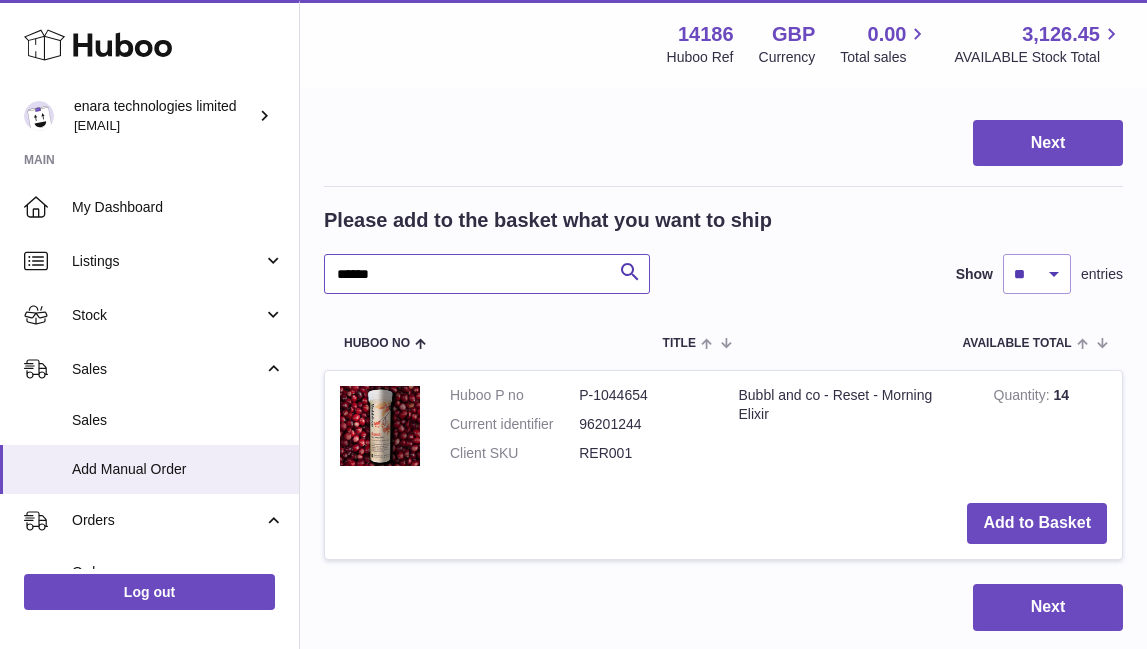 scroll, scrollTop: 312, scrollLeft: 0, axis: vertical 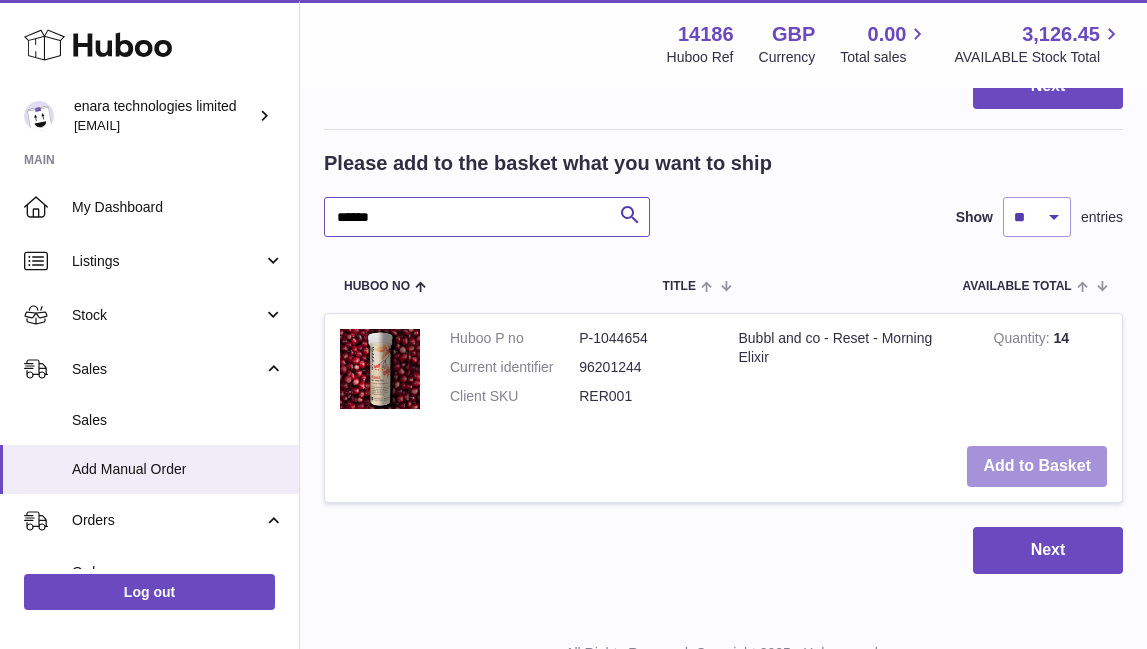 type on "******" 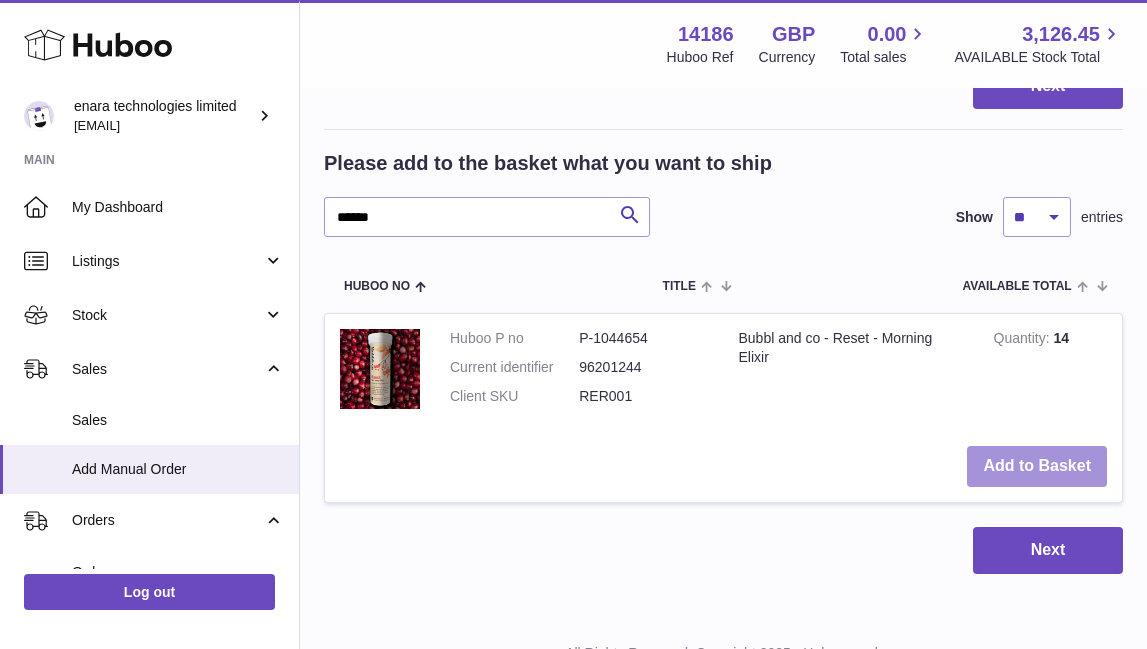 click on "Add to Basket" at bounding box center [1037, 466] 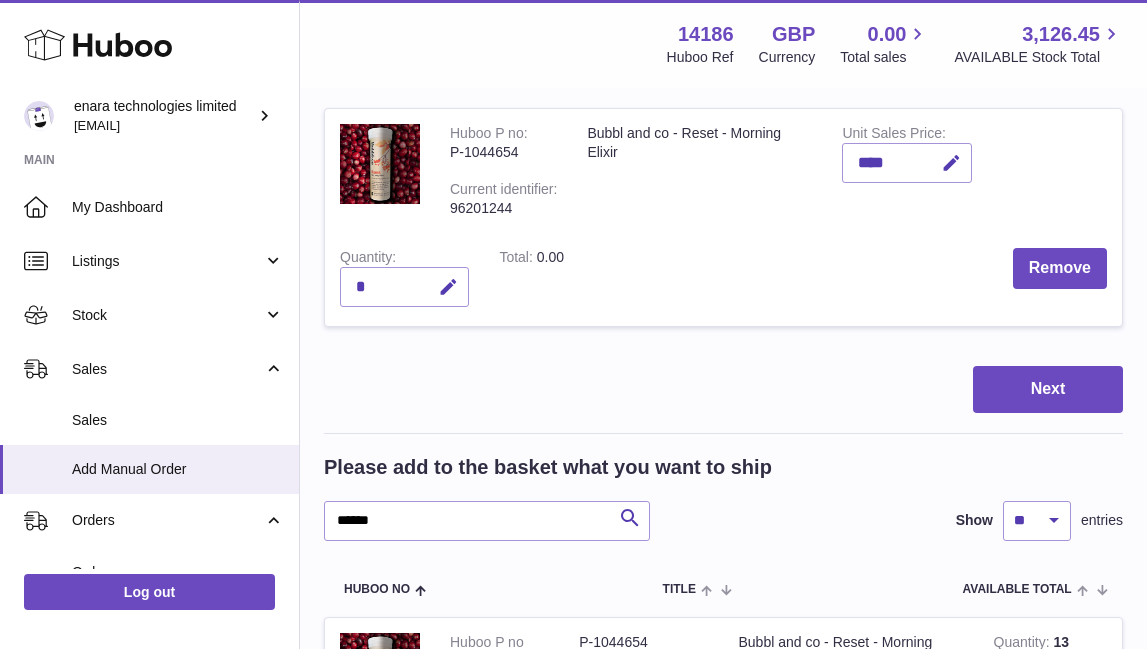 scroll, scrollTop: 323, scrollLeft: 0, axis: vertical 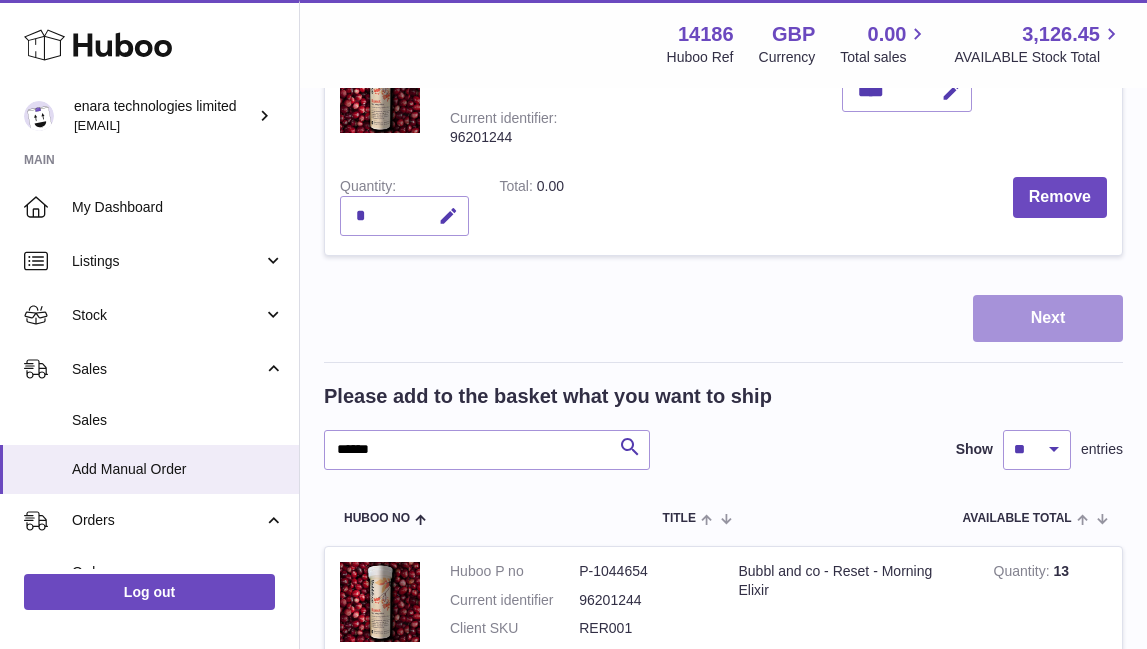 click on "Next" at bounding box center (1048, 318) 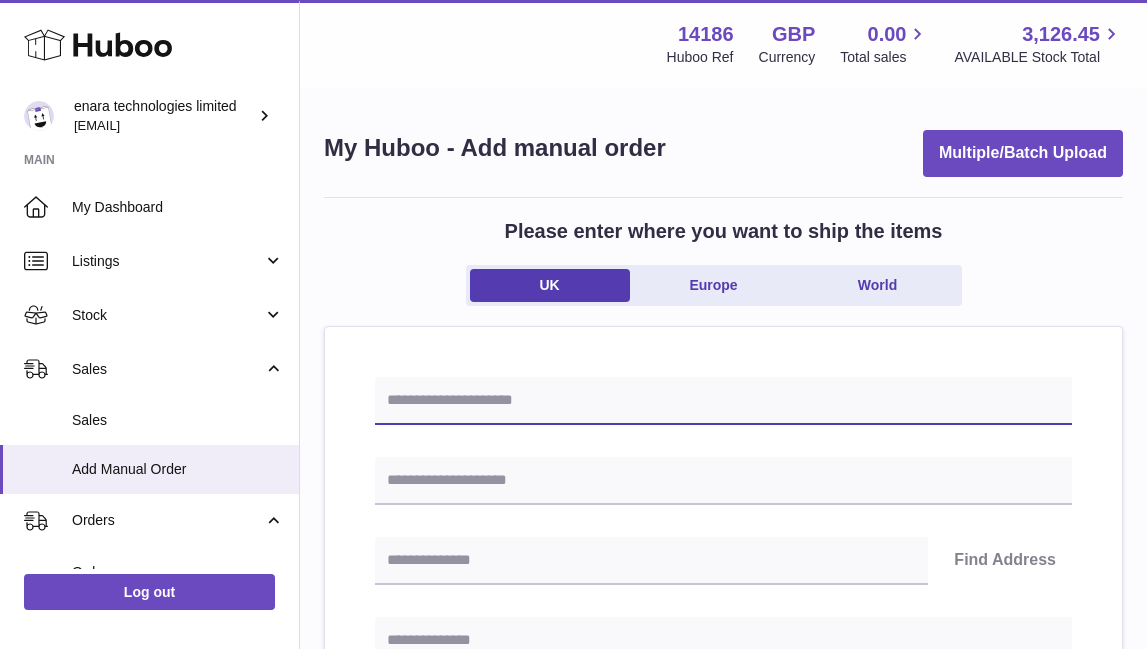 click at bounding box center (723, 401) 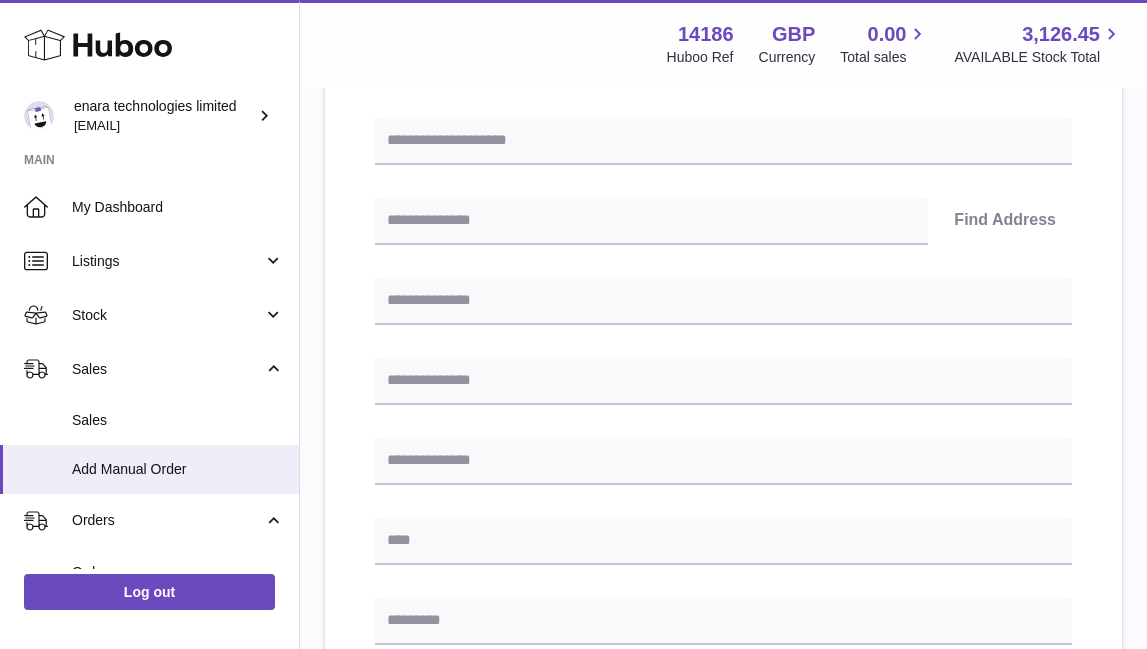 scroll, scrollTop: 345, scrollLeft: 0, axis: vertical 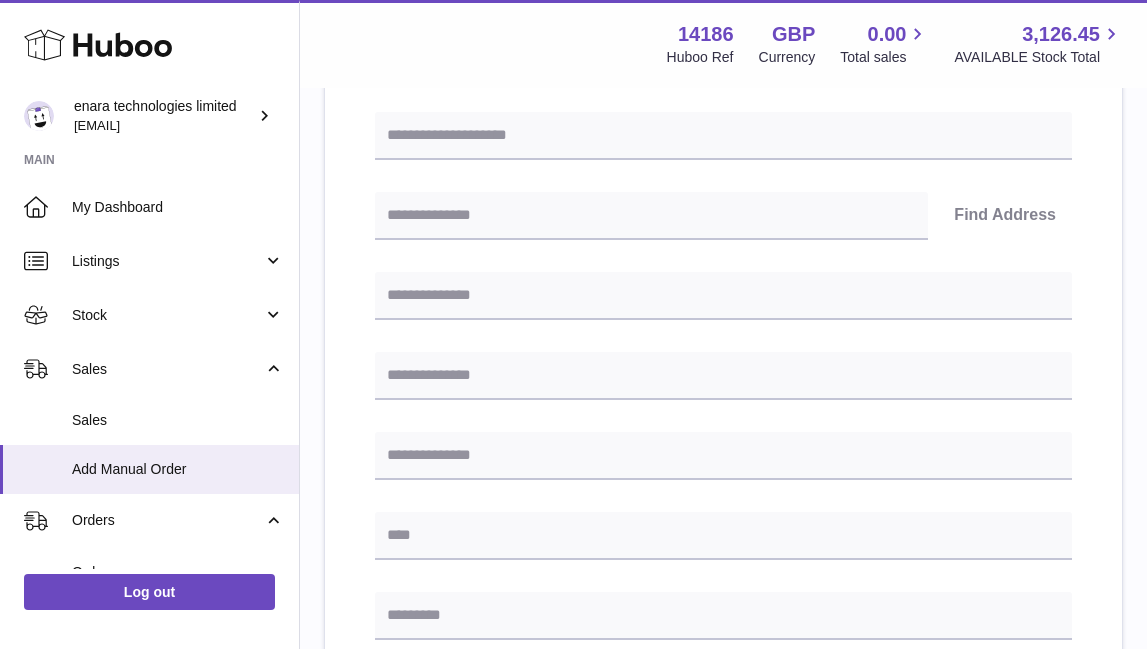 type on "**********" 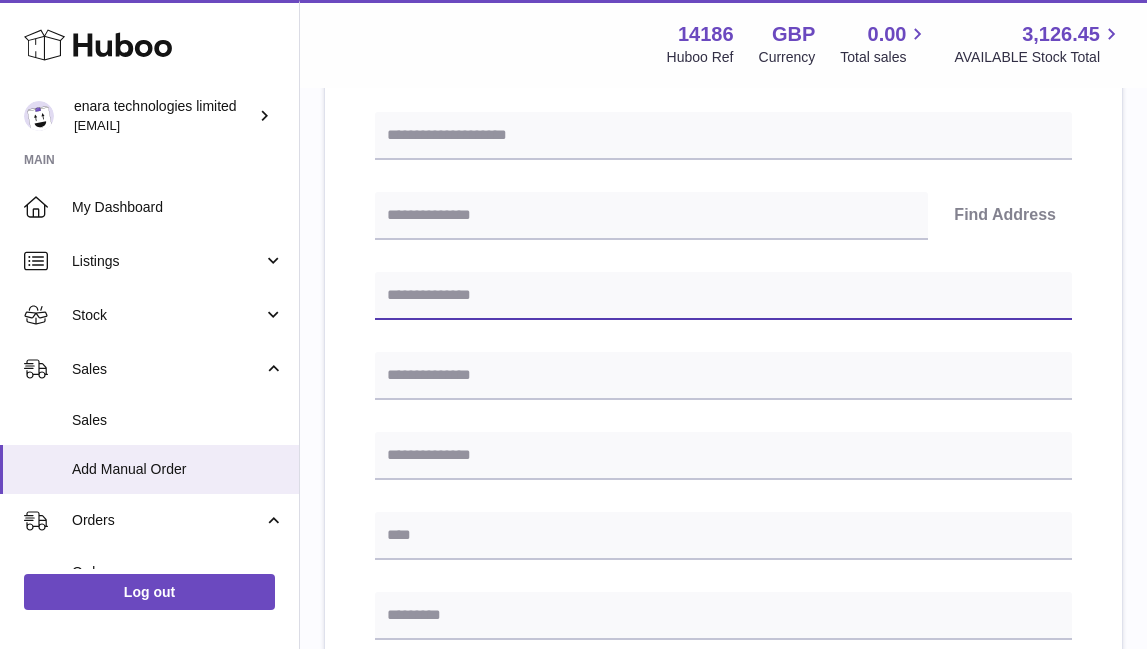 paste on "**********" 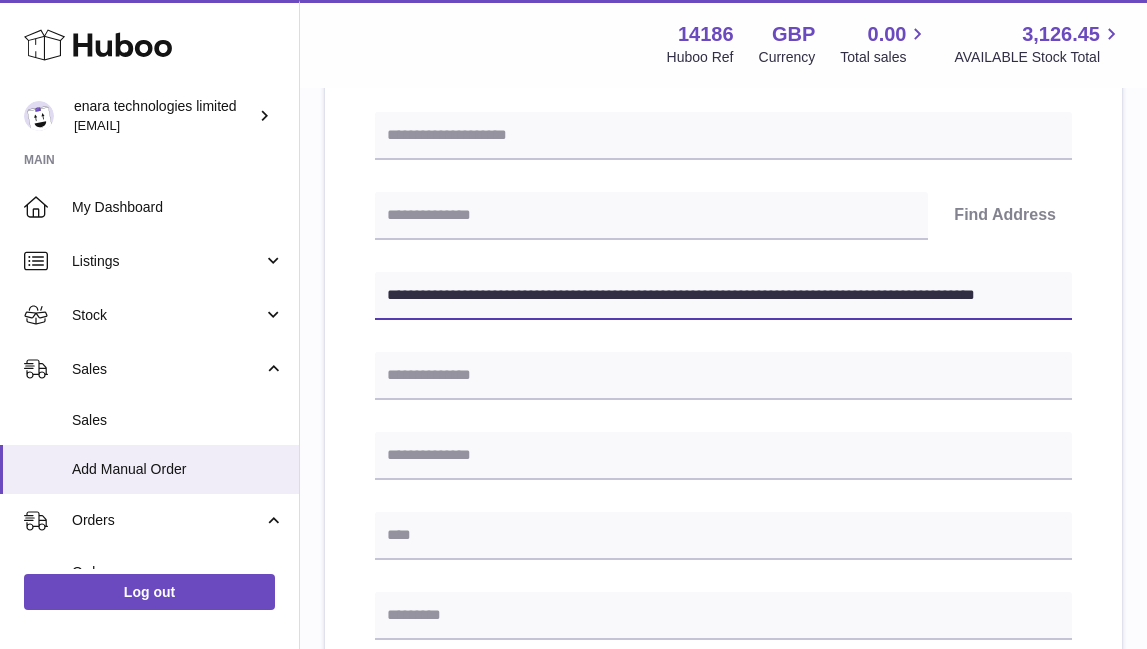 drag, startPoint x: 713, startPoint y: 290, endPoint x: 1285, endPoint y: 460, distance: 596.7277 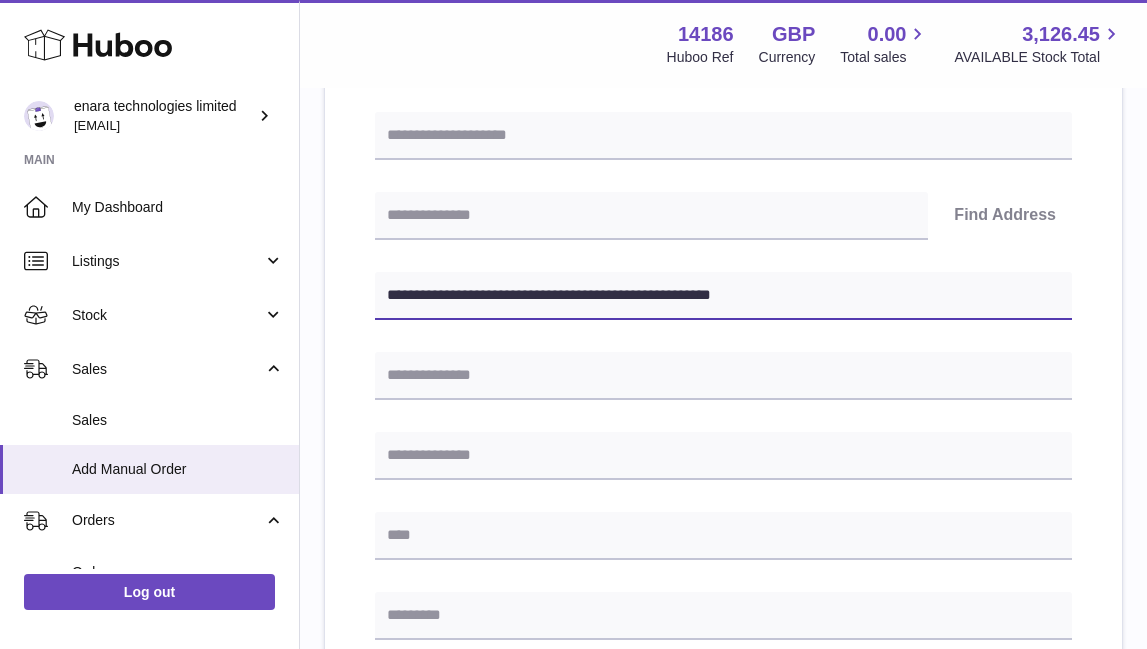 type on "**********" 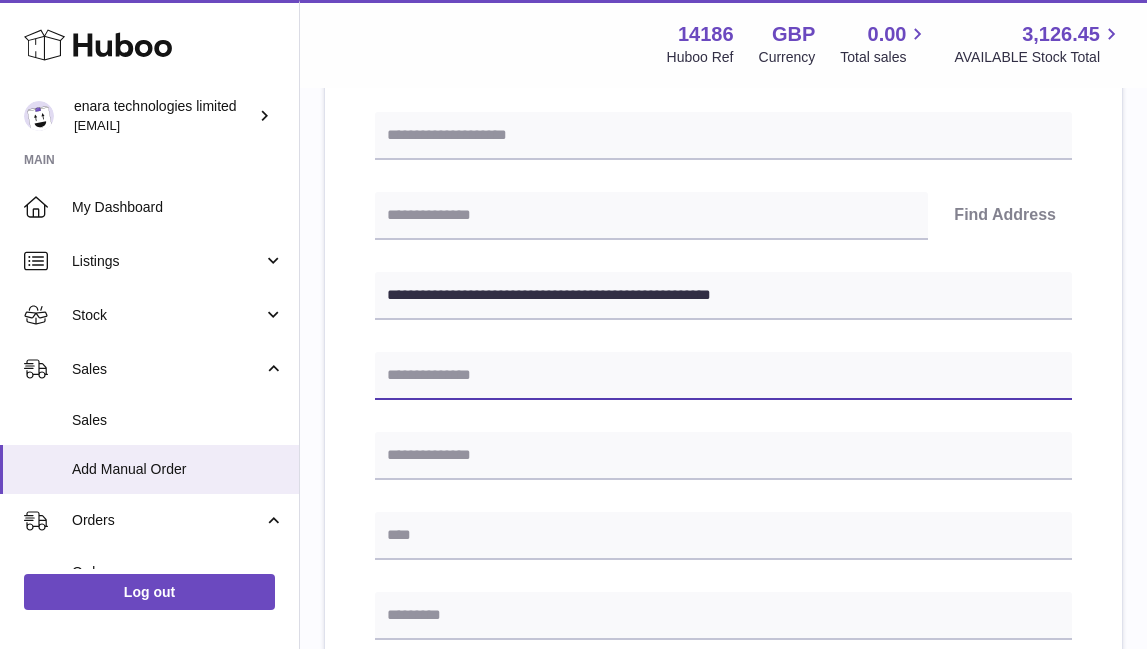 paste on "**********" 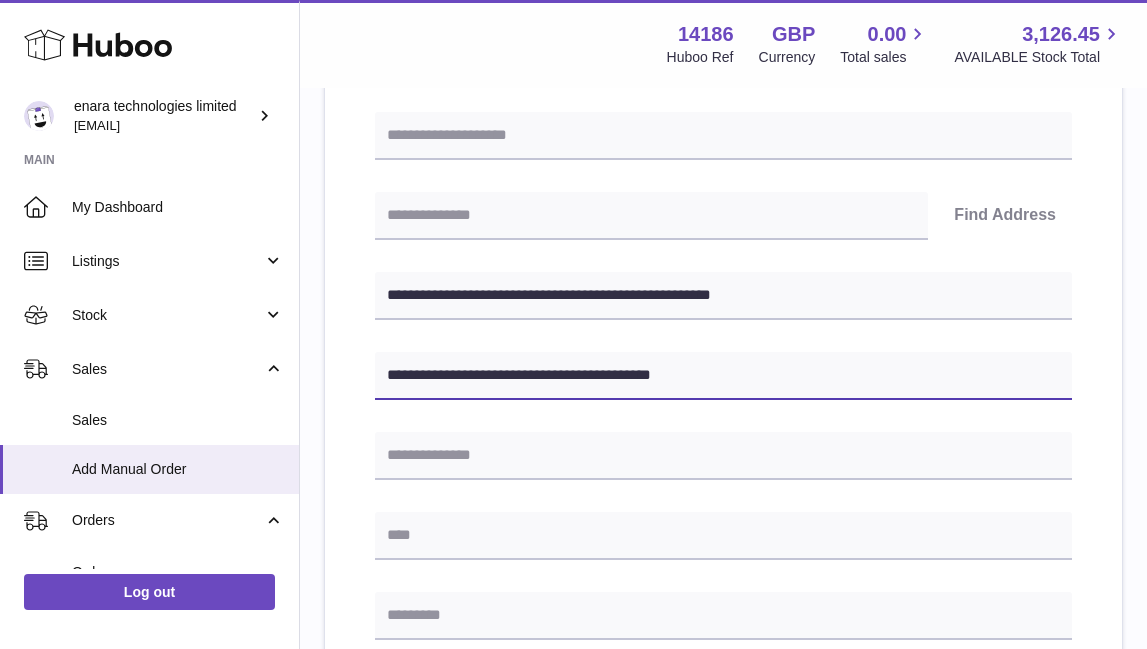 type on "**********" 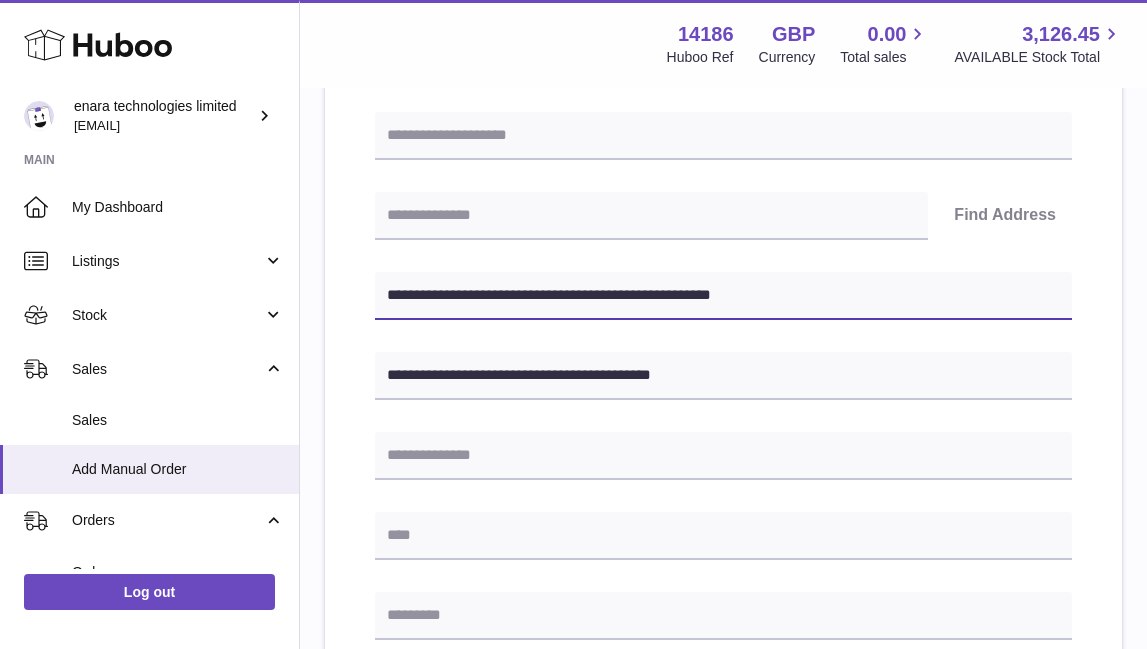 drag, startPoint x: 510, startPoint y: 292, endPoint x: 395, endPoint y: 294, distance: 115.01739 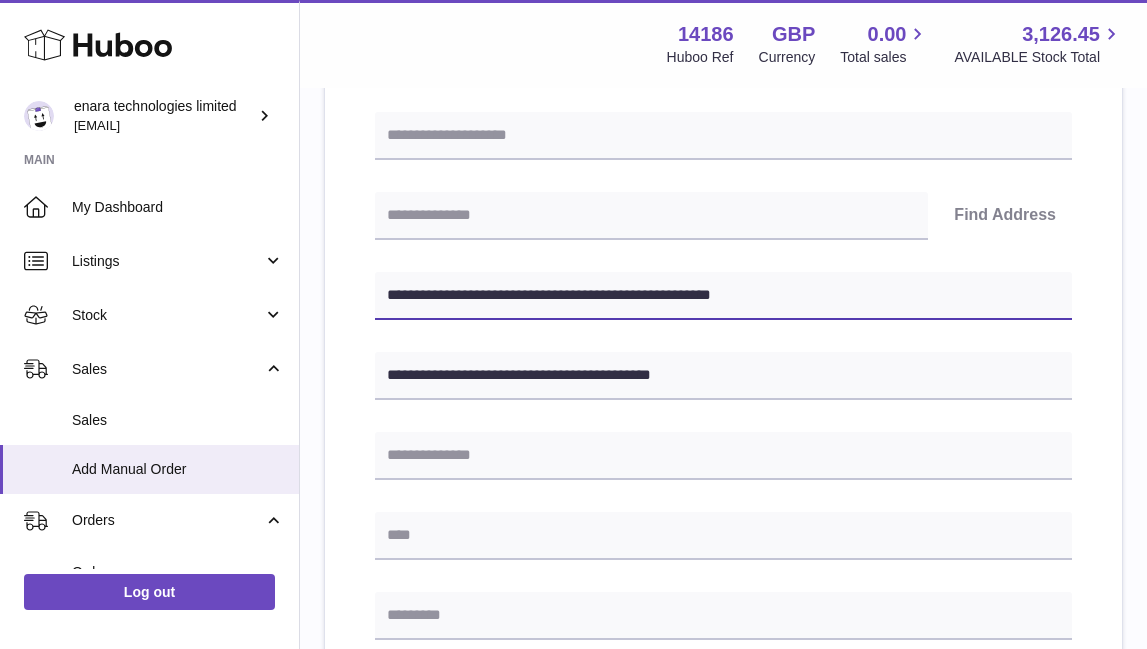 click on "**********" at bounding box center (723, 296) 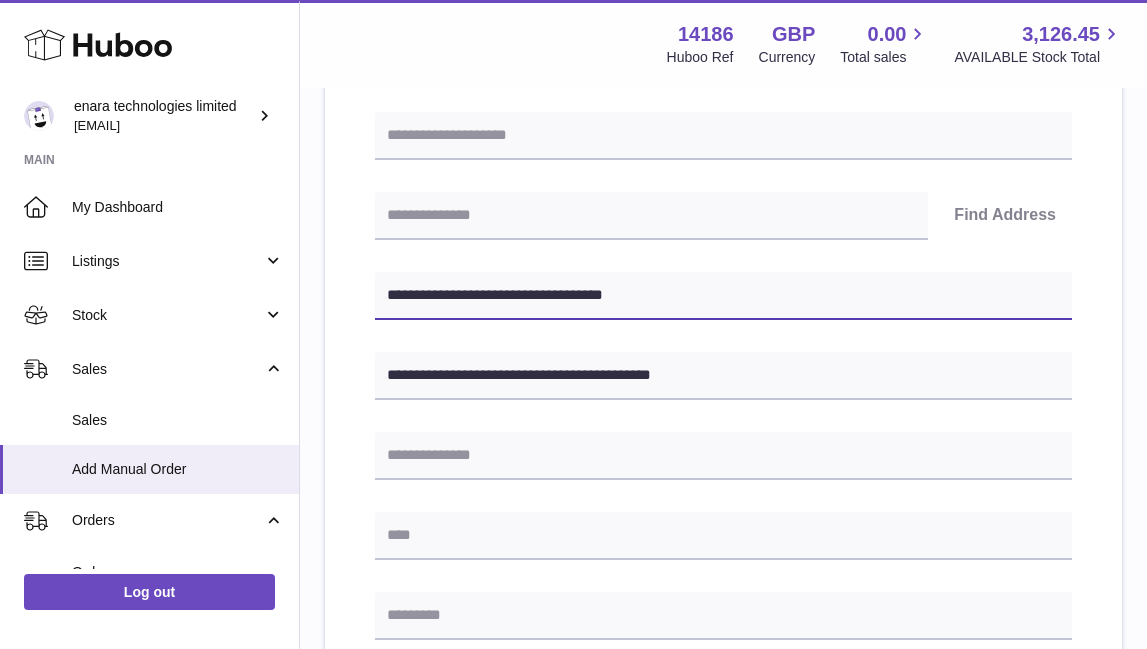 type on "**********" 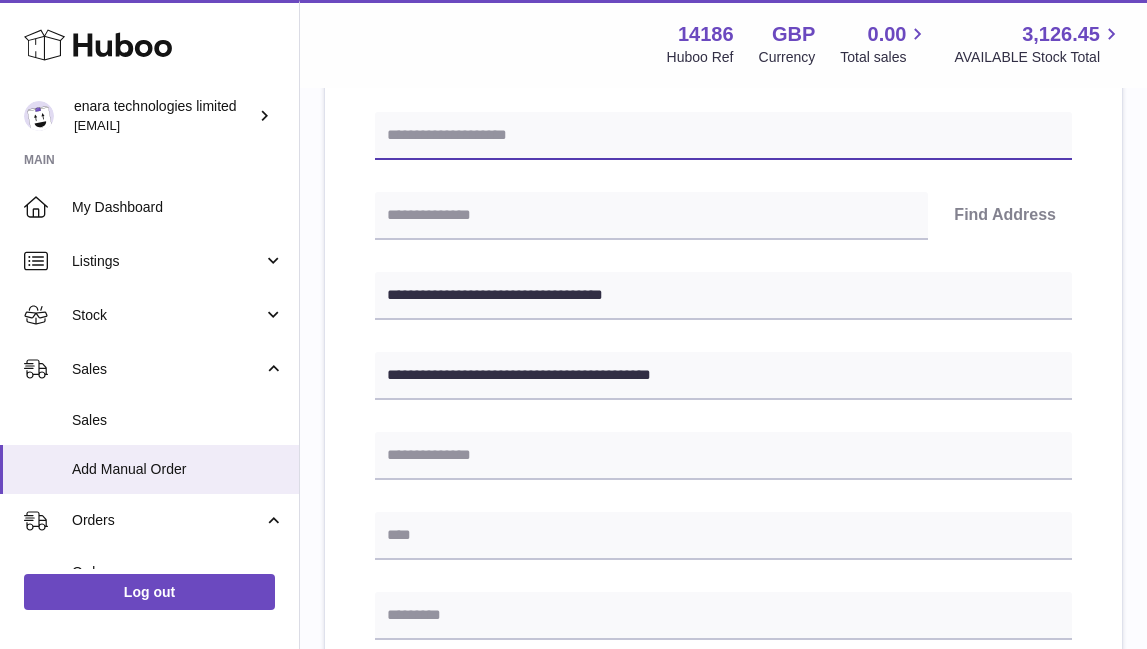 paste on "**********" 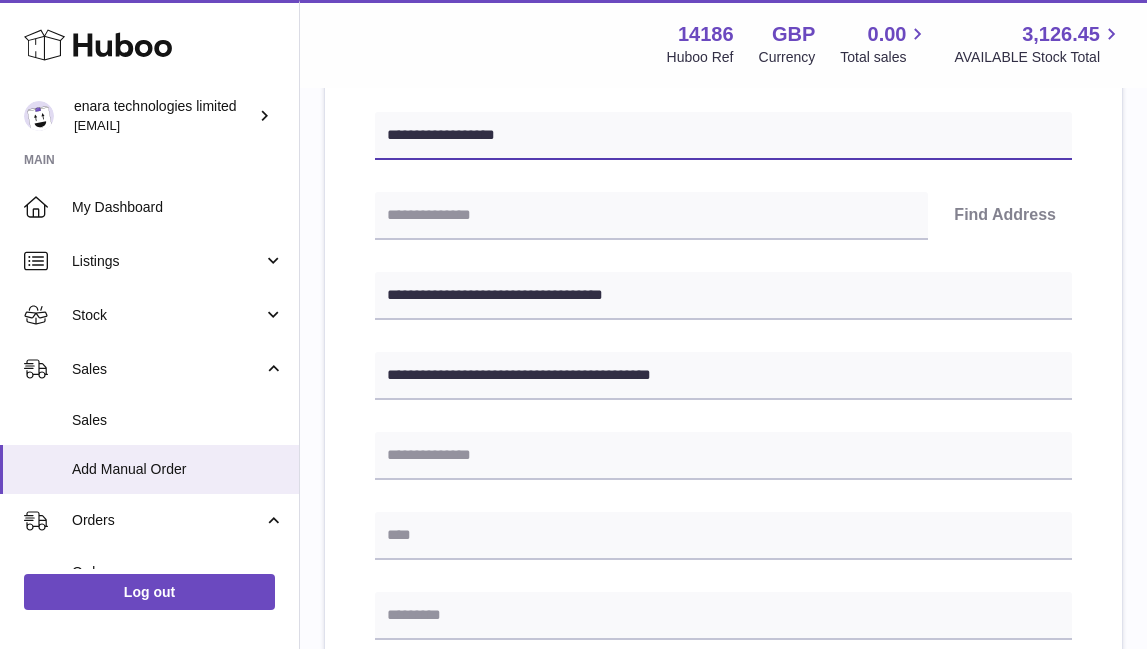 type on "**********" 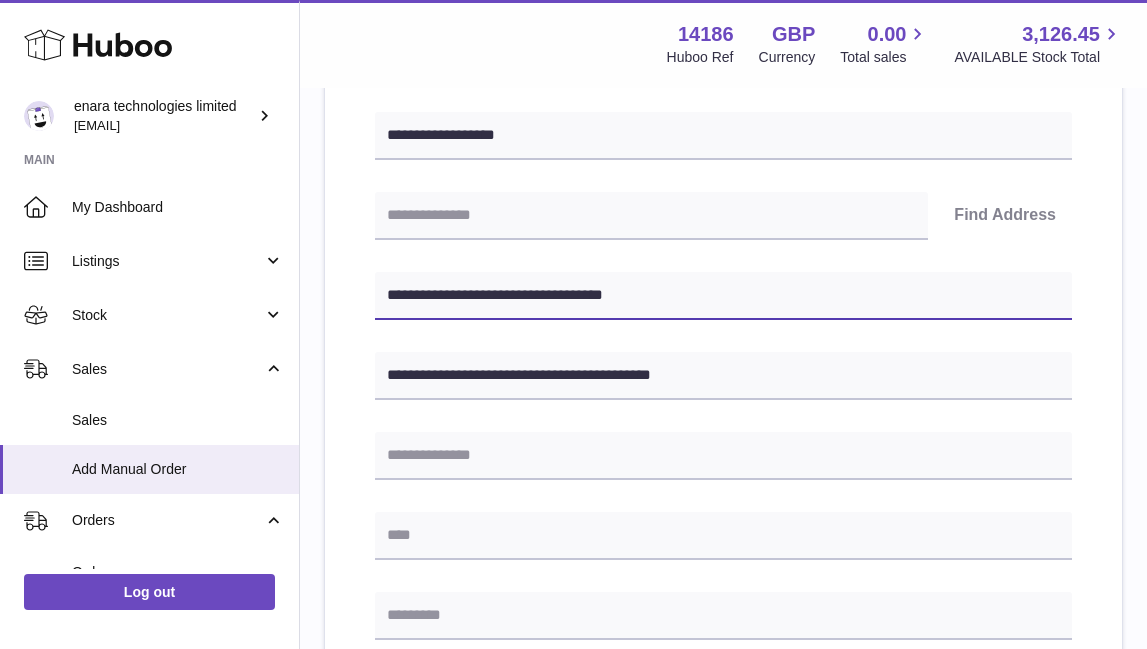 click on "**********" at bounding box center (723, 296) 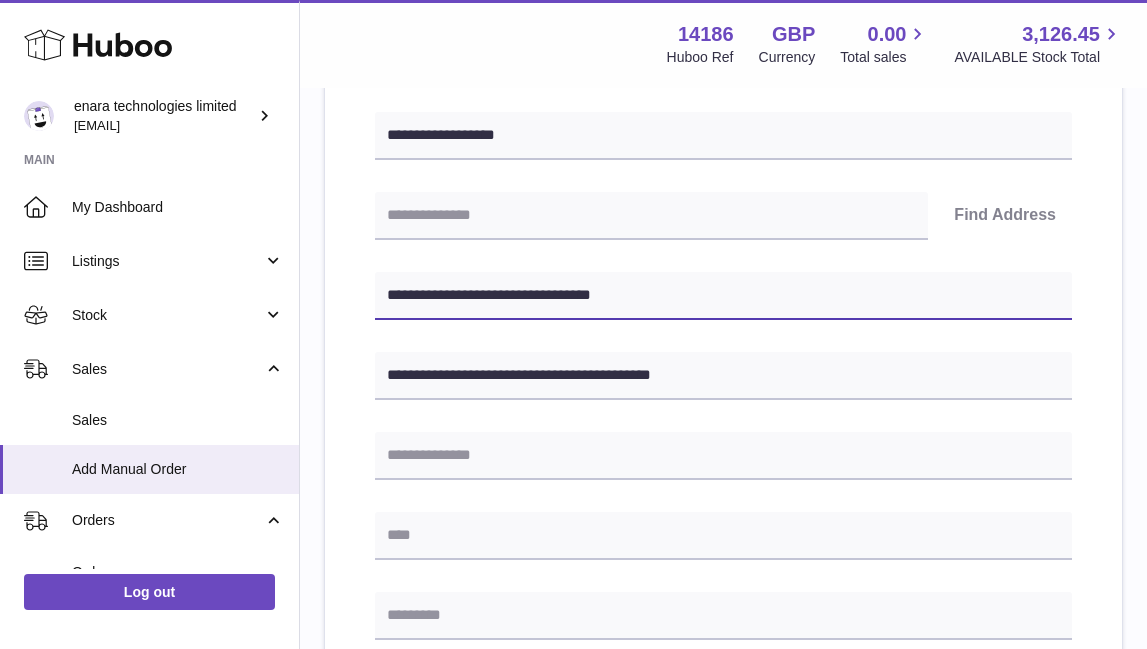 drag, startPoint x: 507, startPoint y: 293, endPoint x: 347, endPoint y: 281, distance: 160.44937 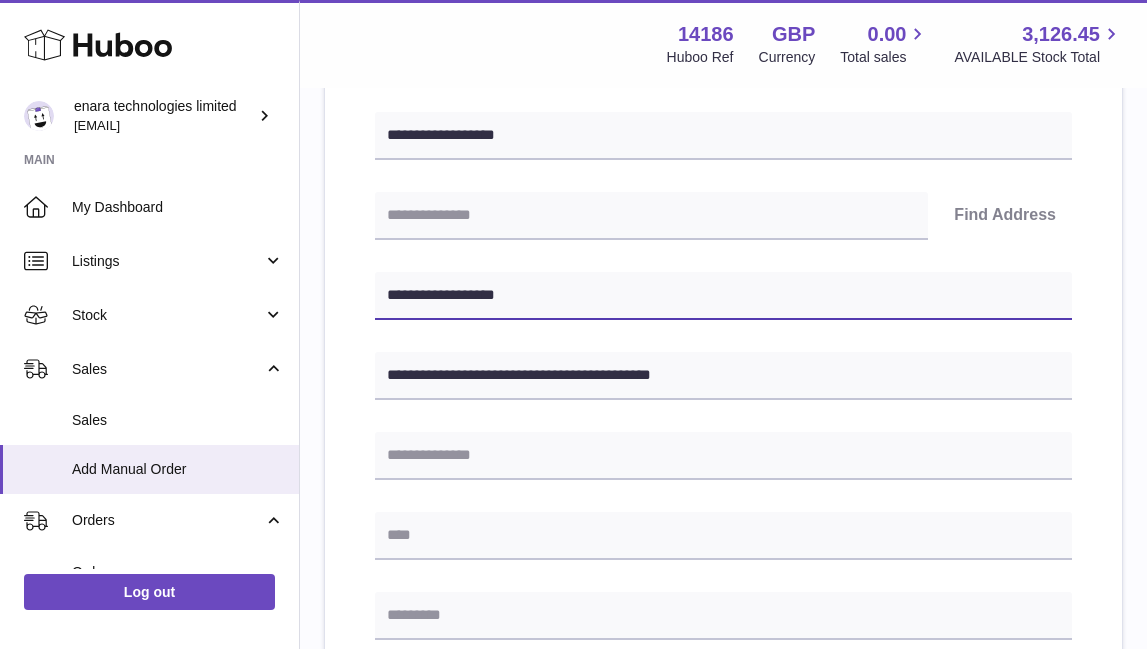 type on "**********" 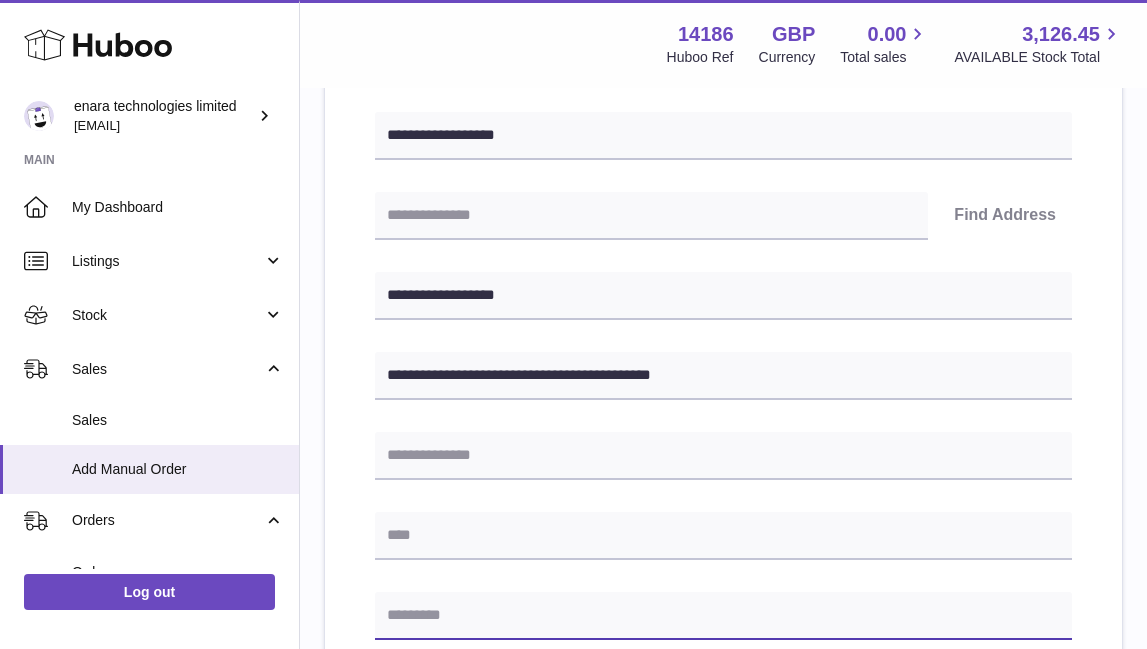 paste on "**********" 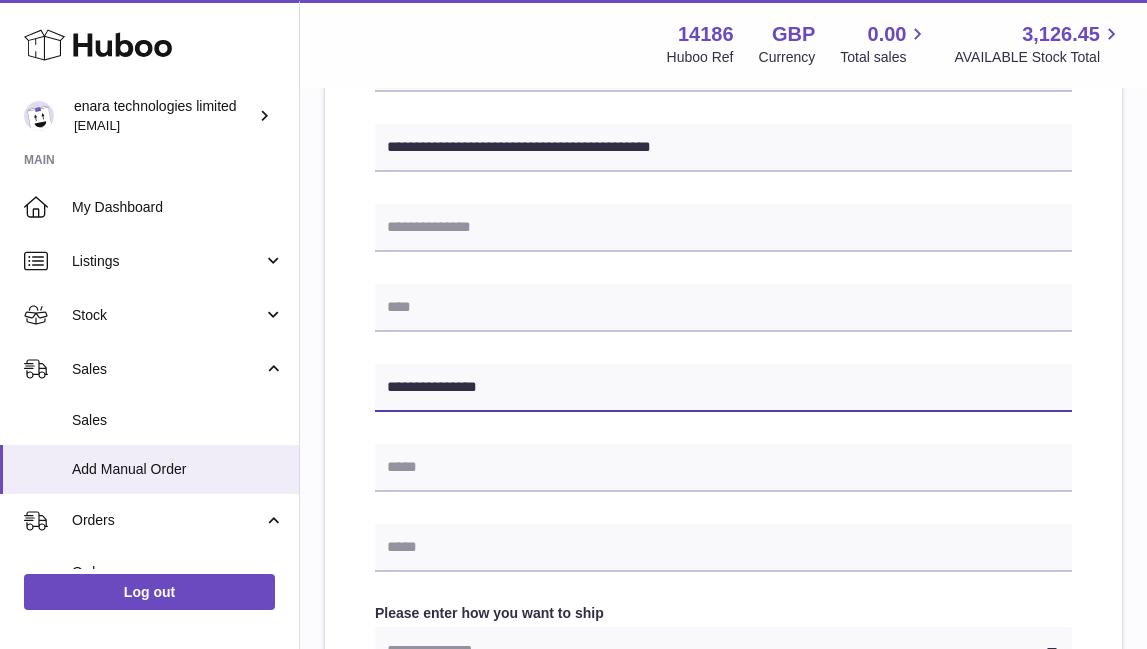 scroll, scrollTop: 576, scrollLeft: 0, axis: vertical 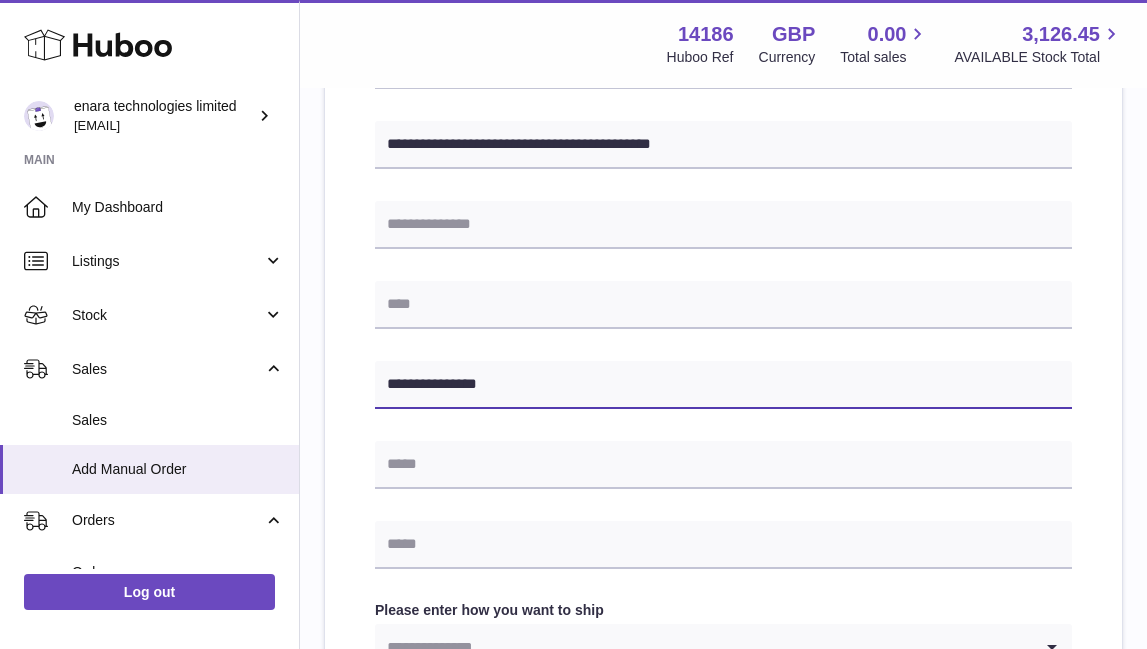 type on "**********" 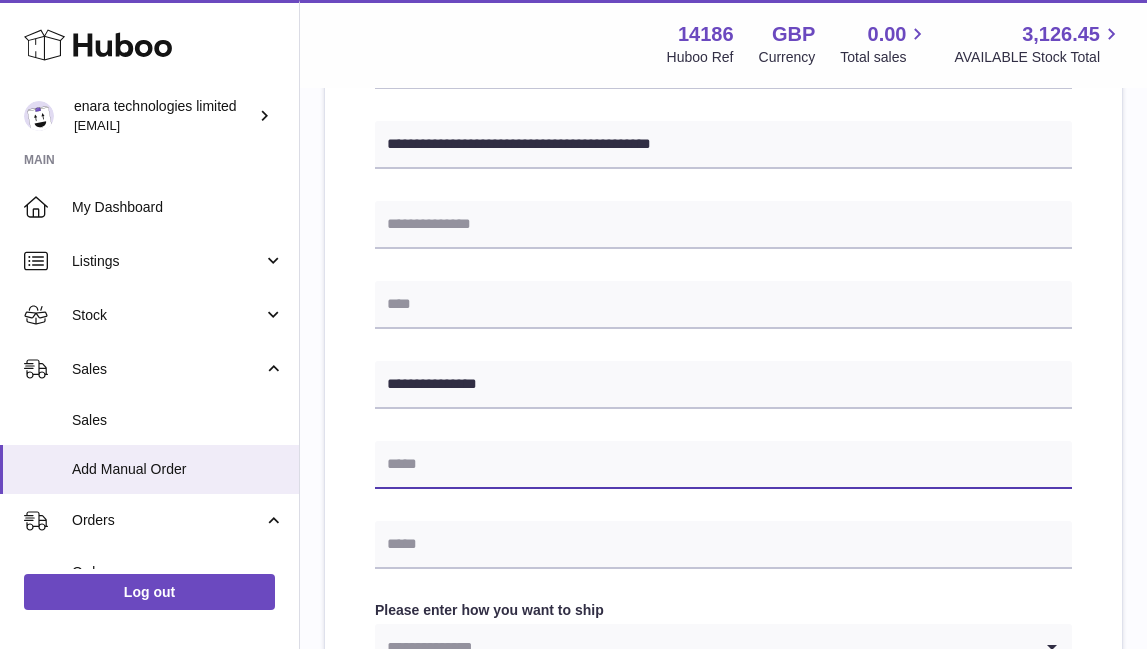 paste on "**********" 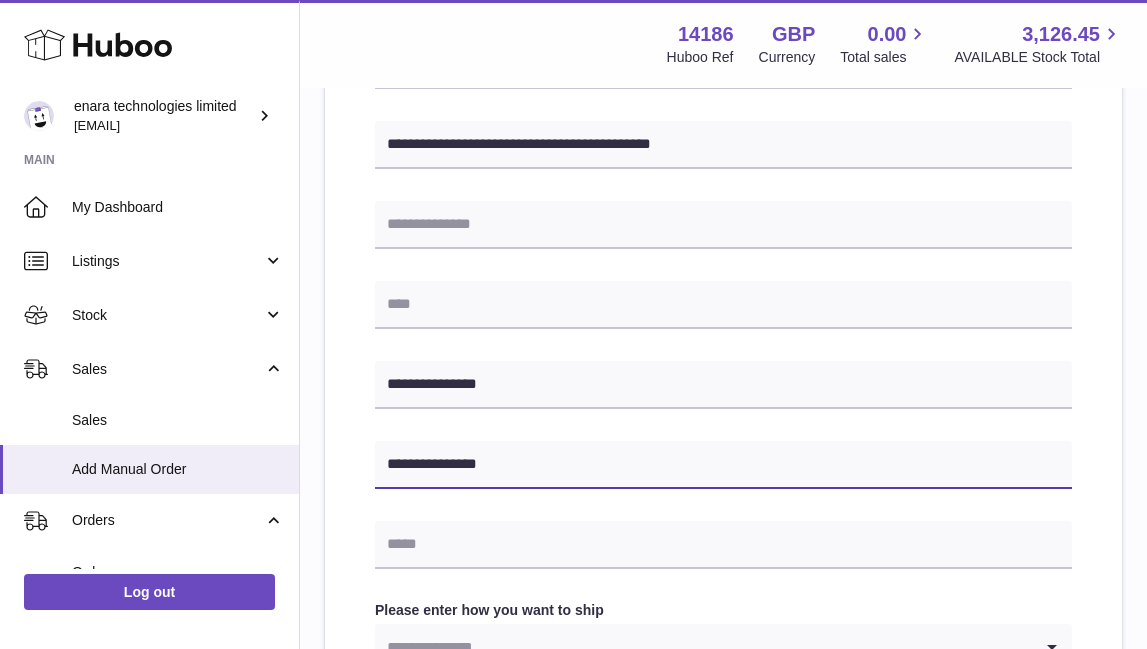 type on "**********" 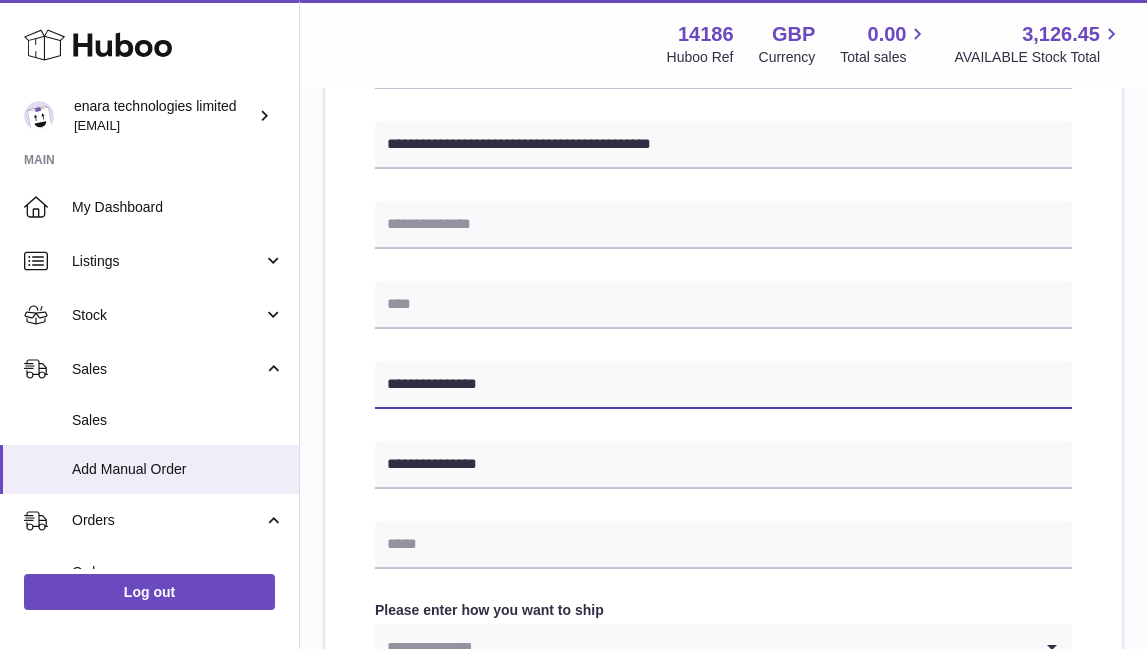 drag, startPoint x: 525, startPoint y: 380, endPoint x: 296, endPoint y: 341, distance: 232.29723 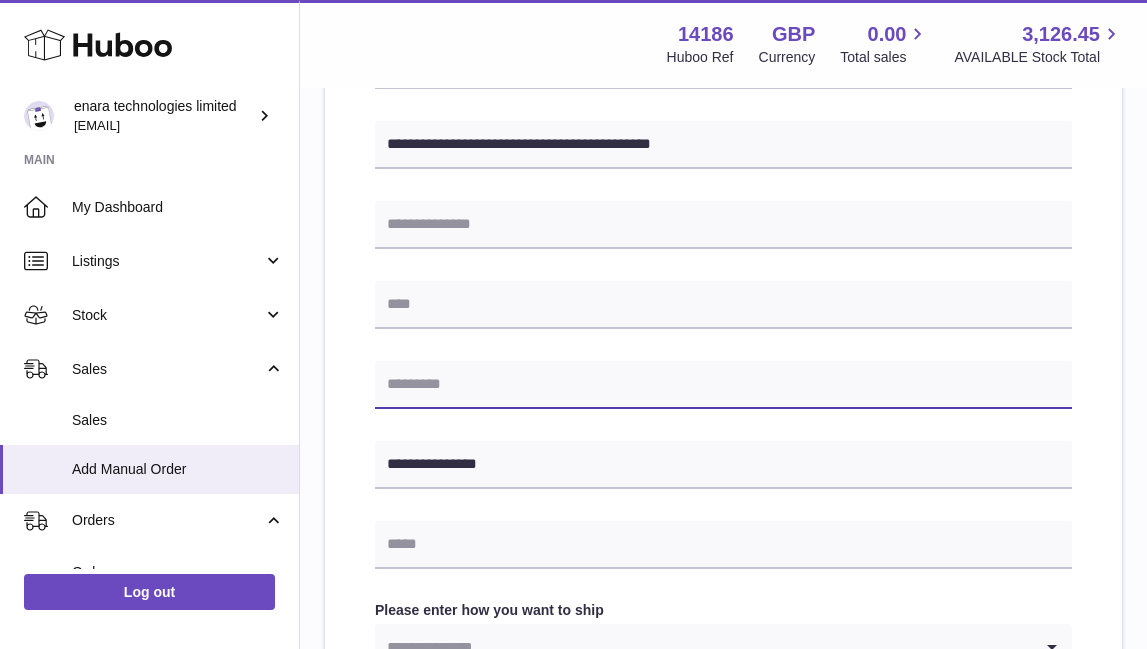 type 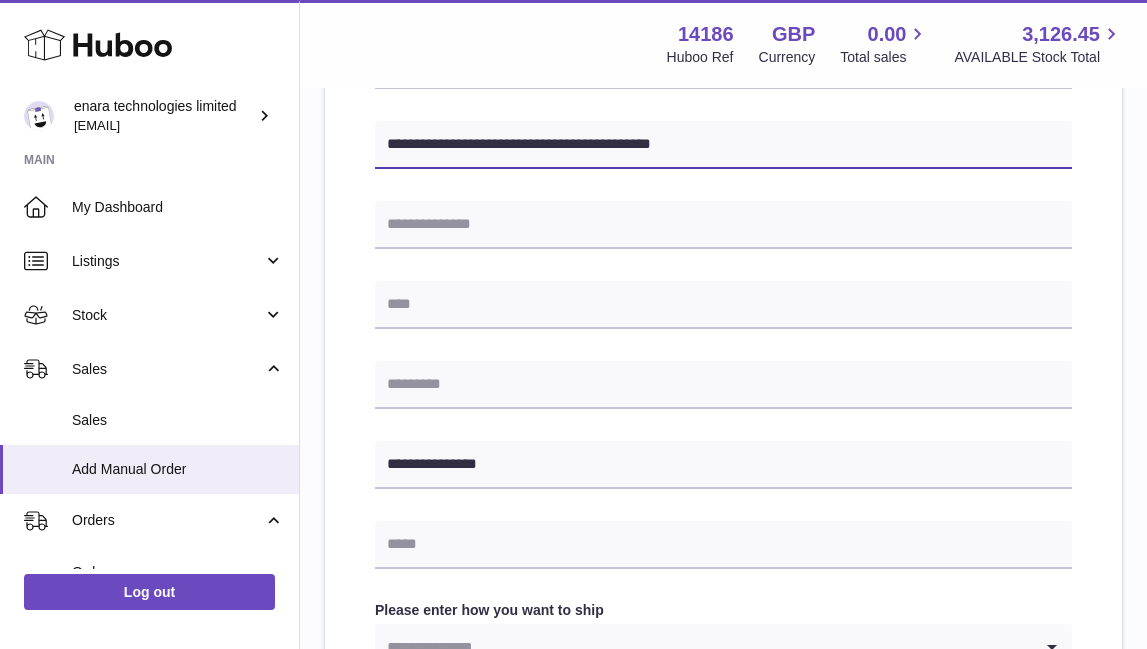 drag, startPoint x: 531, startPoint y: 140, endPoint x: 330, endPoint y: 134, distance: 201.08954 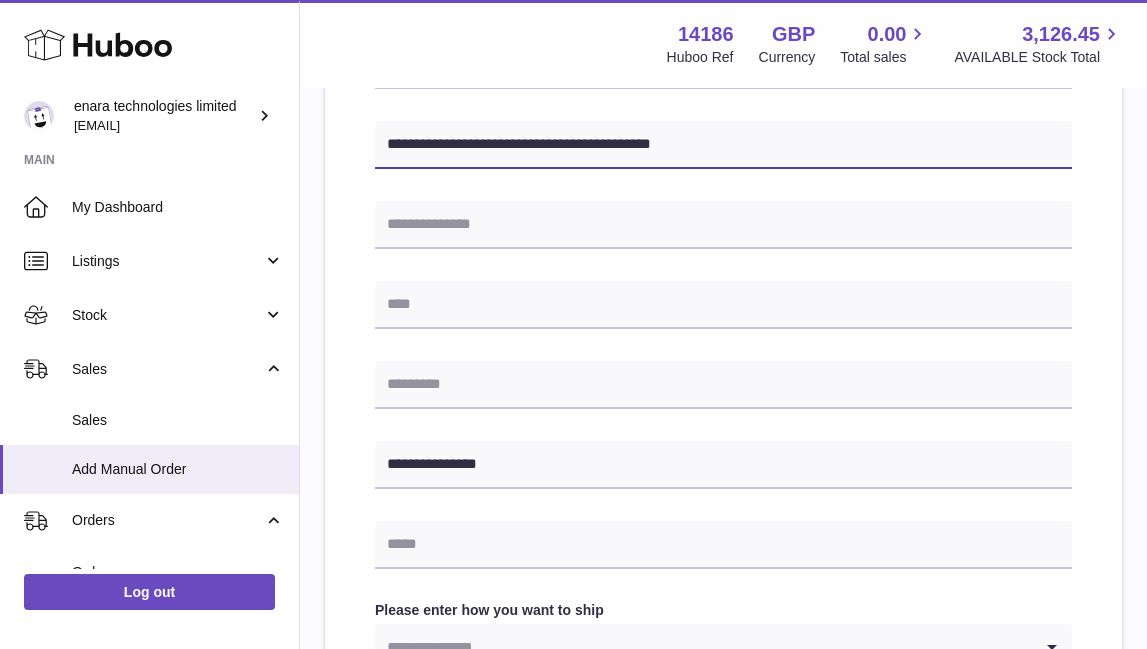 click on "**********" at bounding box center [723, 382] 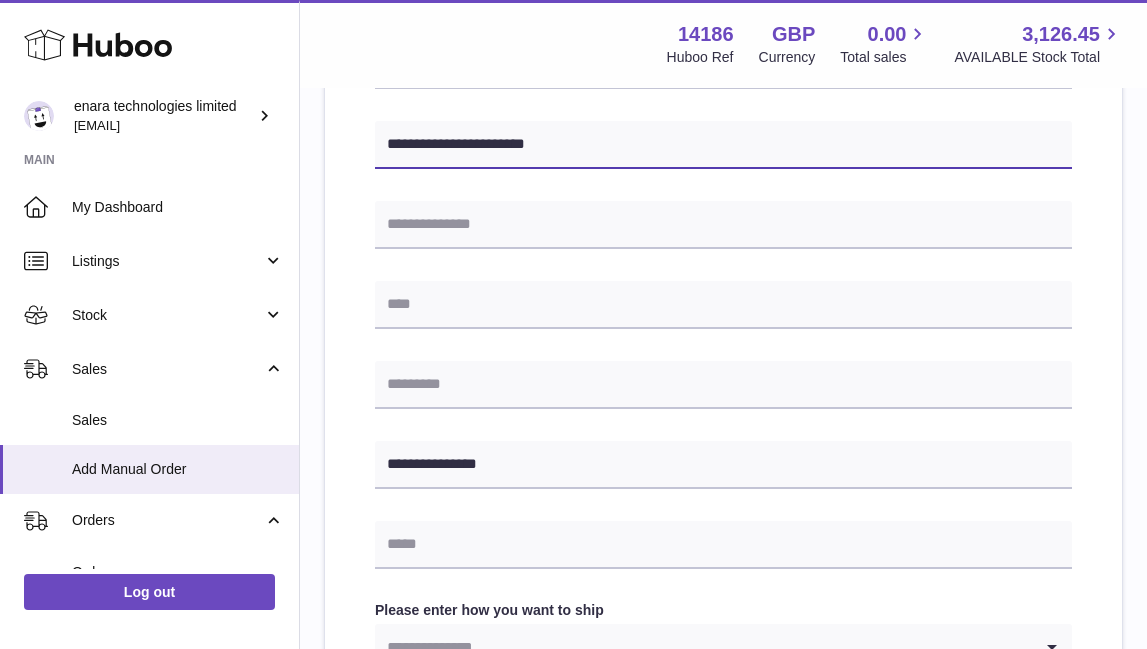 type on "**********" 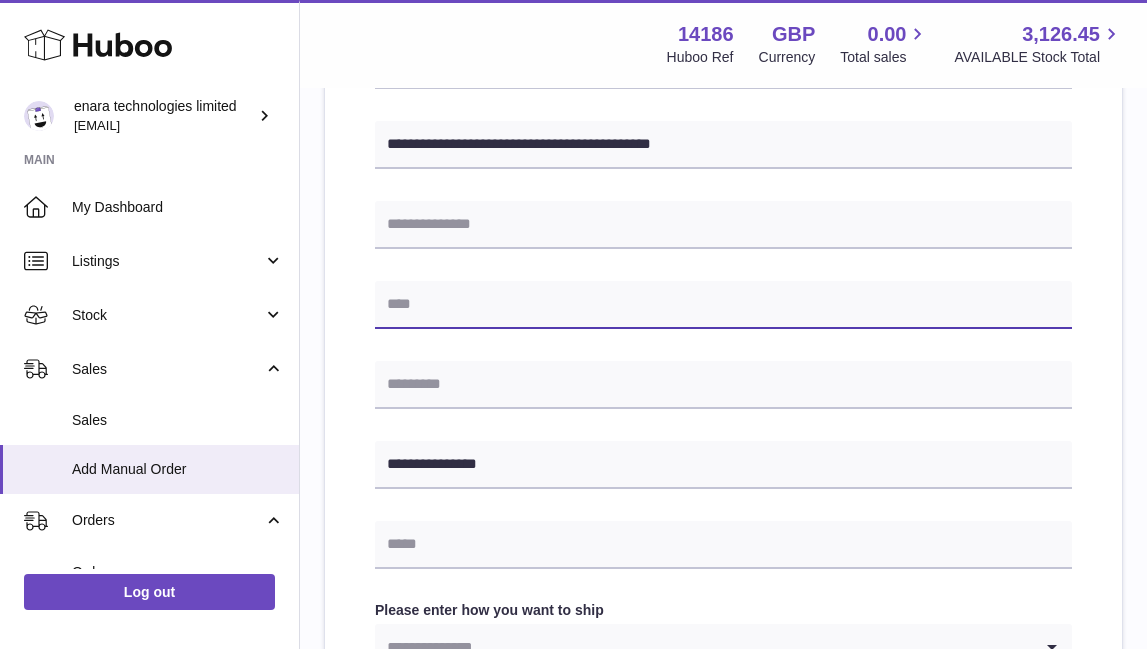 click at bounding box center [723, 305] 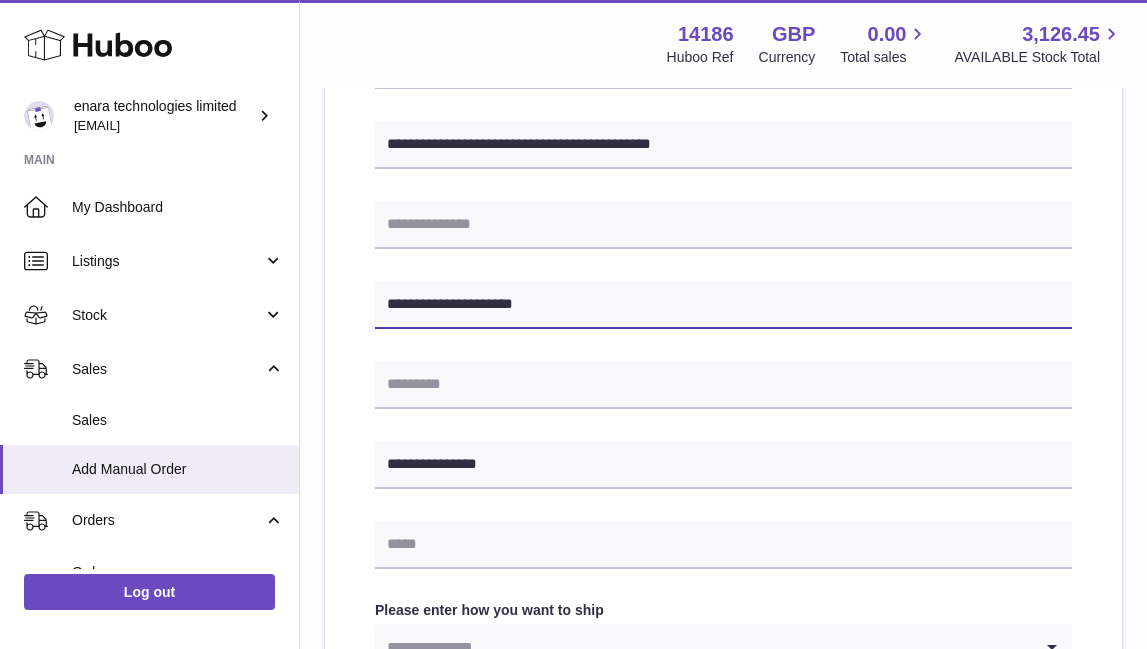 type on "**********" 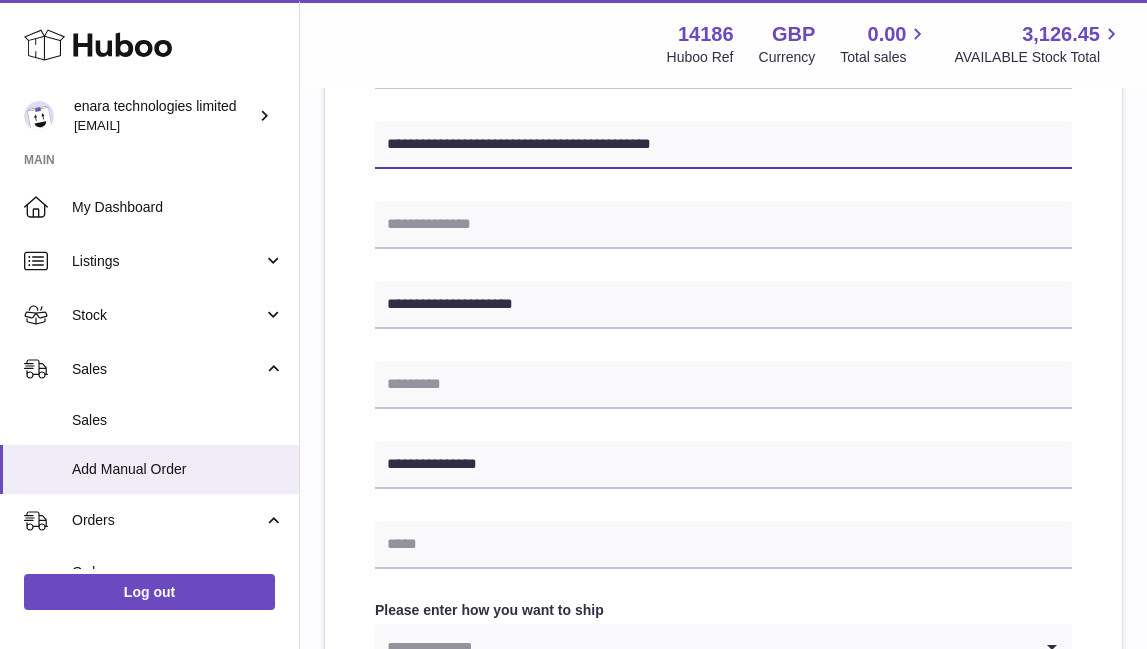 drag, startPoint x: 591, startPoint y: 138, endPoint x: 533, endPoint y: 138, distance: 58 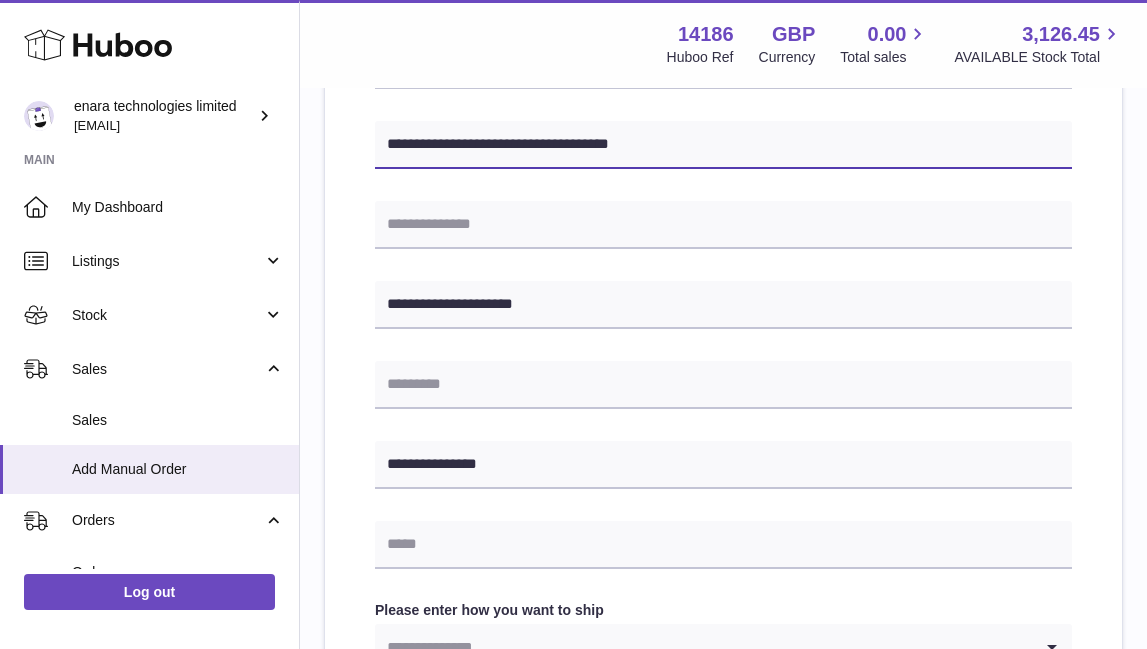 type on "**********" 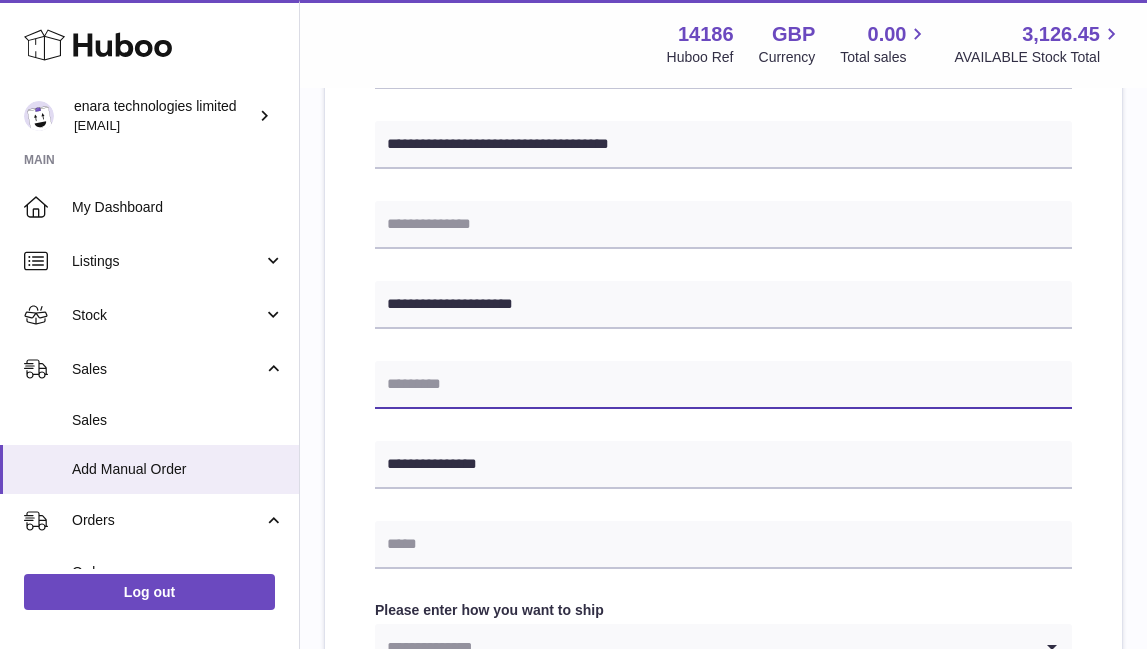 click at bounding box center [723, 385] 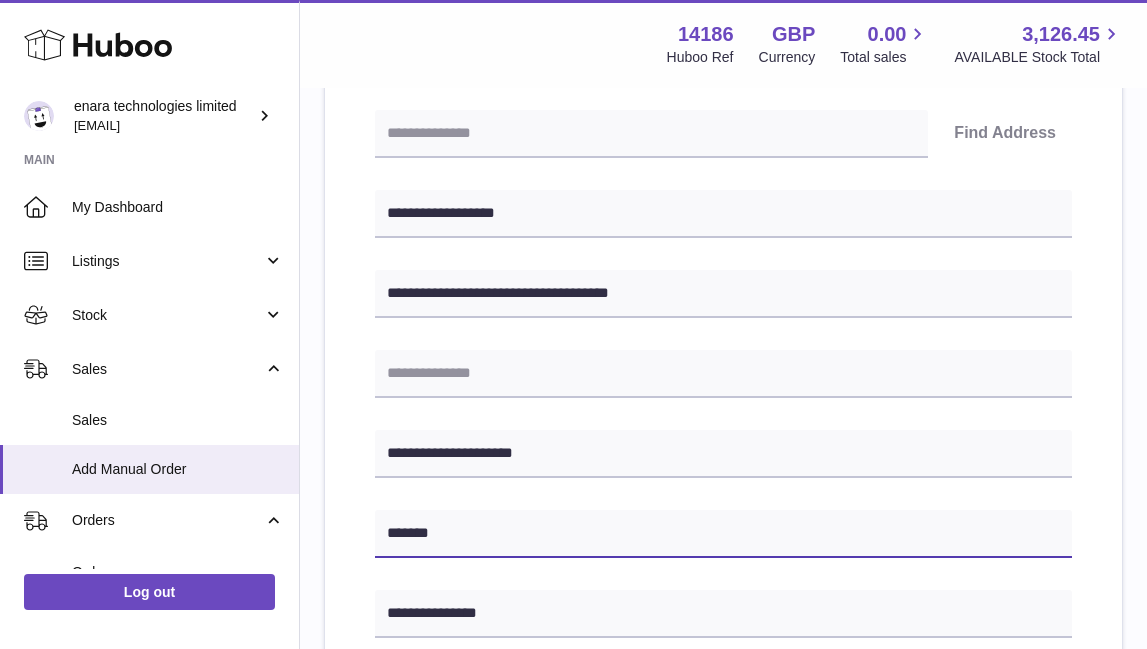 scroll, scrollTop: 426, scrollLeft: 0, axis: vertical 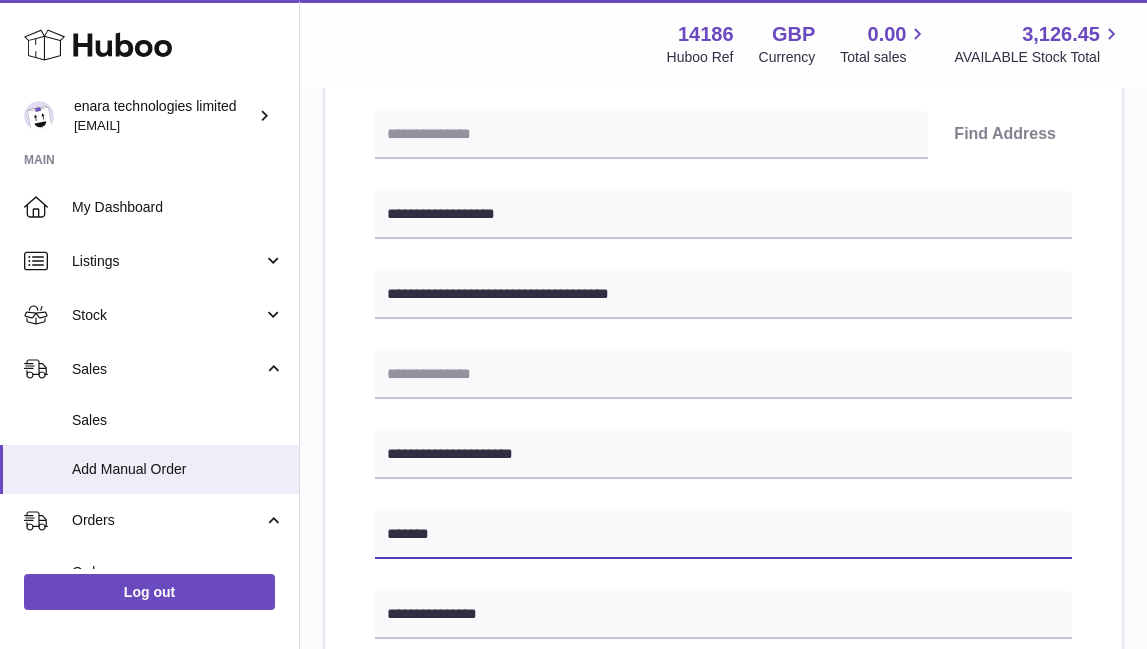 type on "*******" 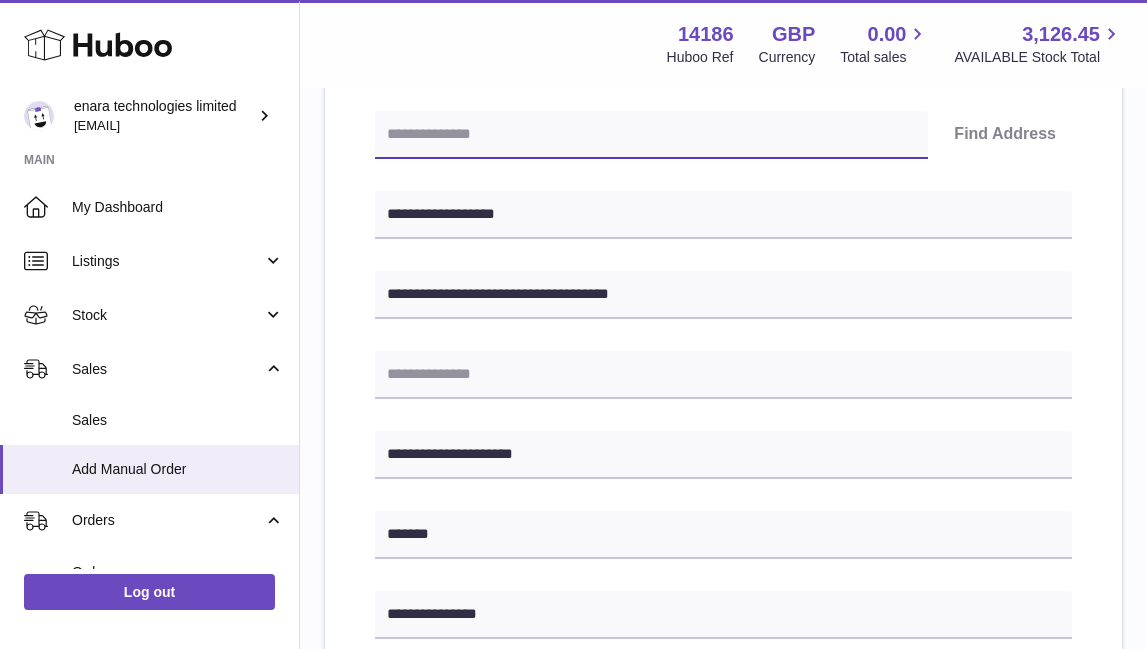 paste on "*******" 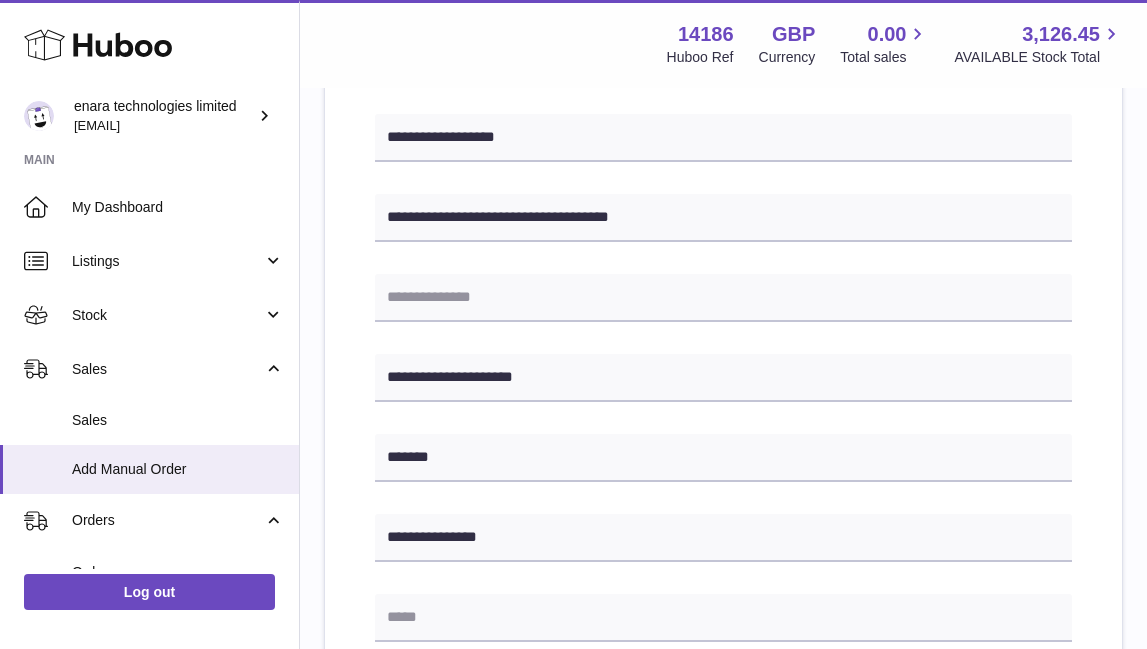 scroll, scrollTop: 526, scrollLeft: 0, axis: vertical 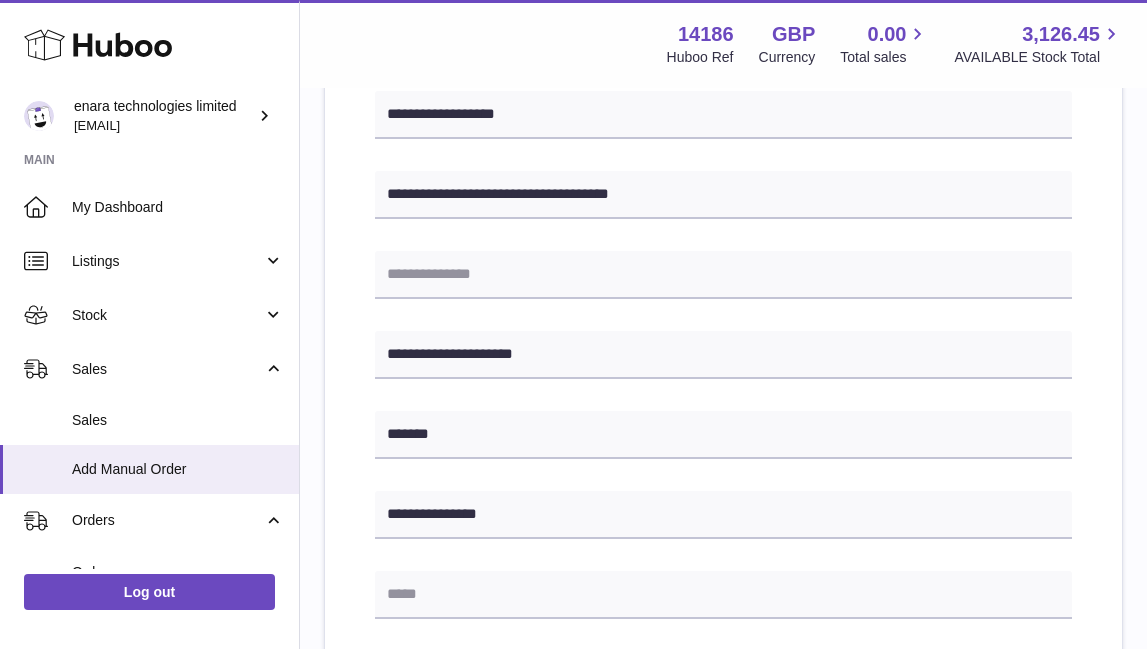 type on "*******" 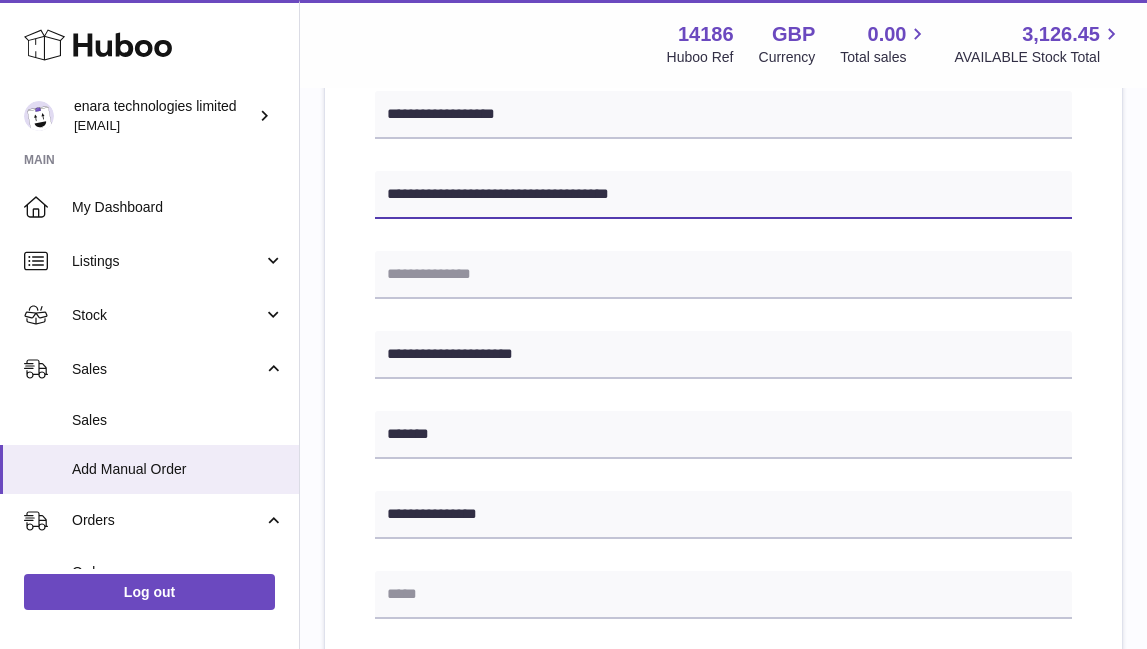 drag, startPoint x: 541, startPoint y: 193, endPoint x: 692, endPoint y: 201, distance: 151.21178 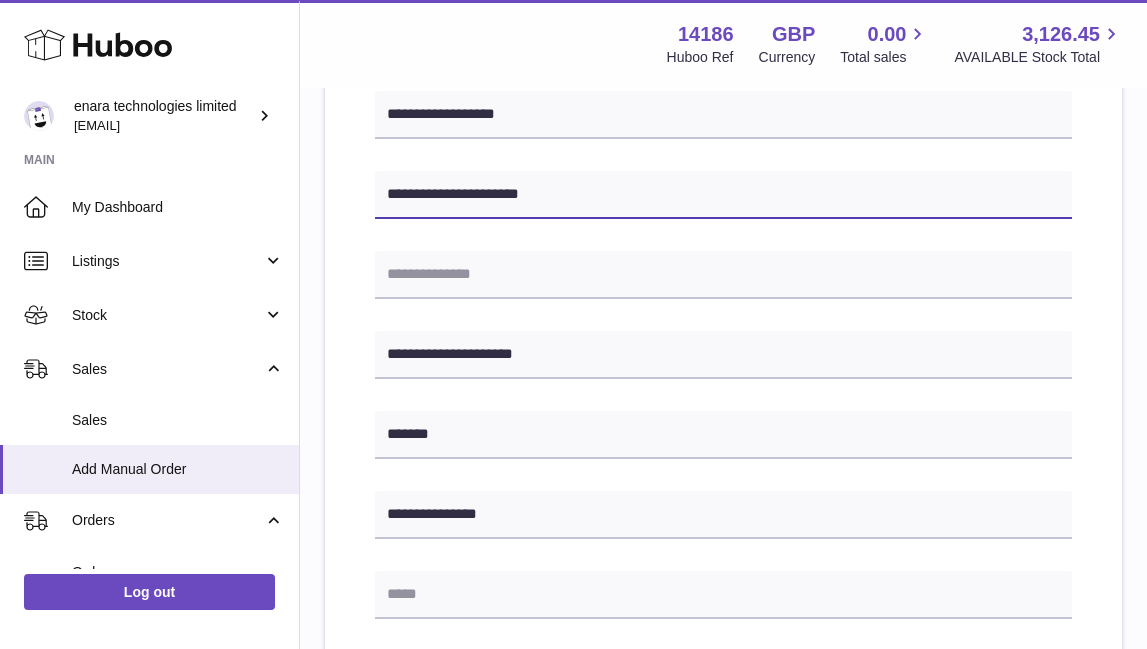 type on "**********" 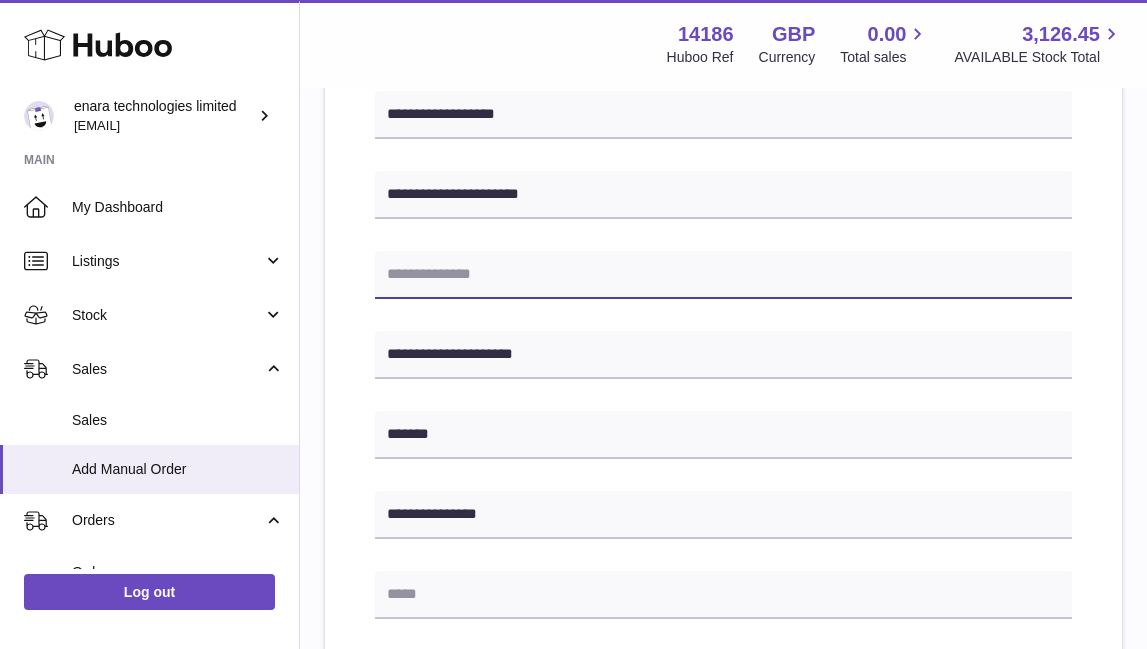 paste on "**********" 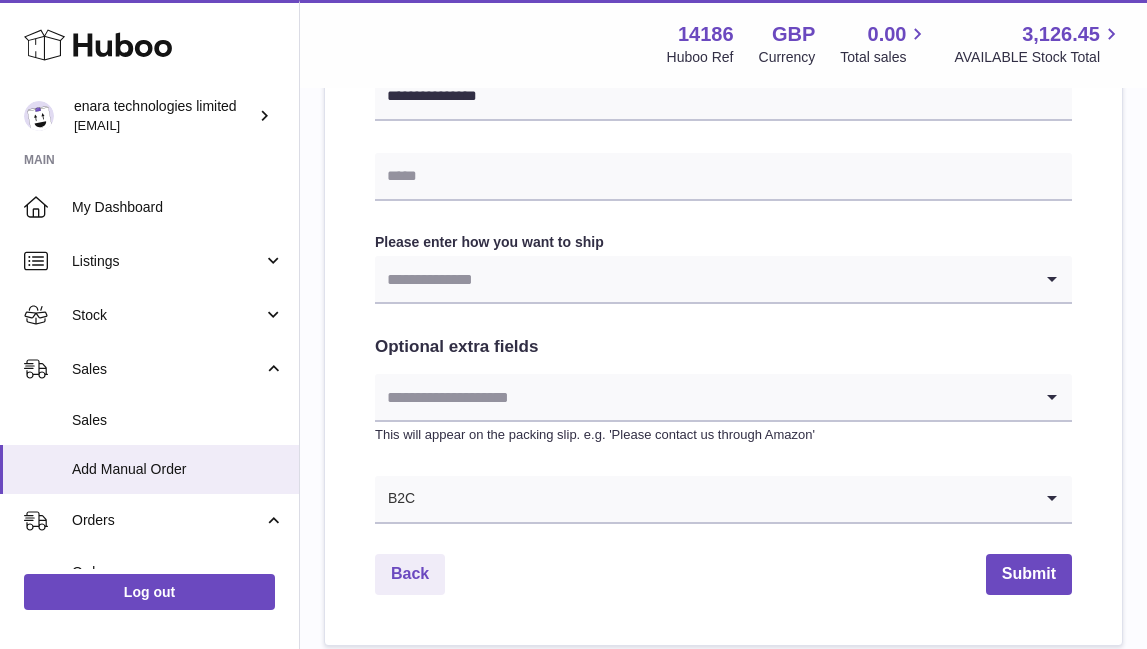 scroll, scrollTop: 949, scrollLeft: 0, axis: vertical 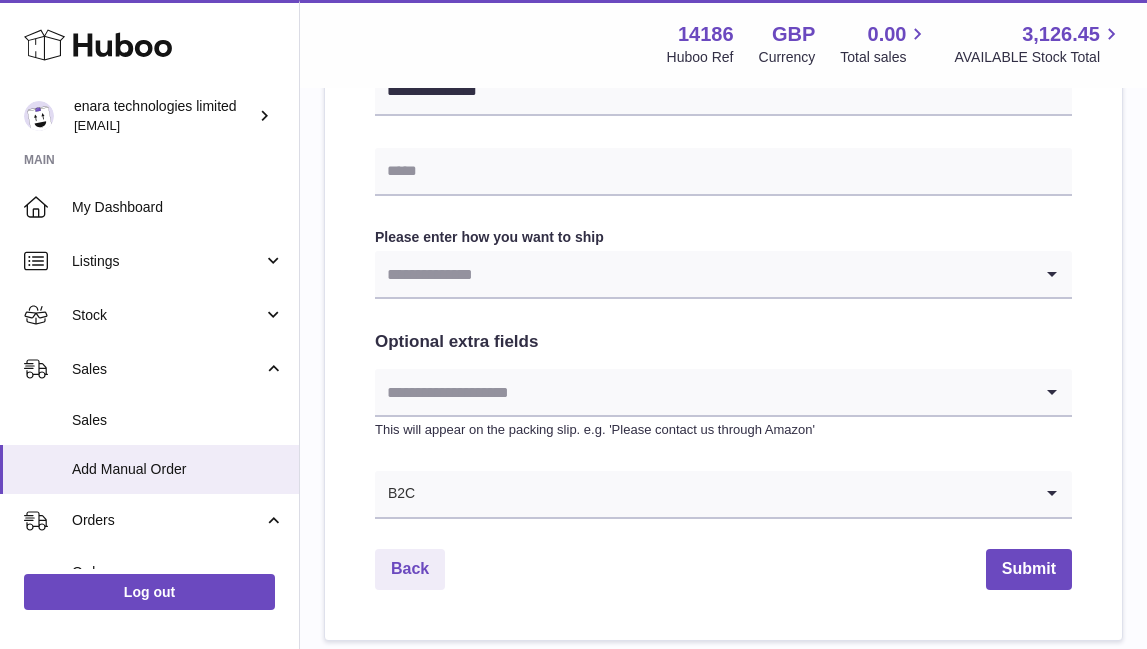 type on "**********" 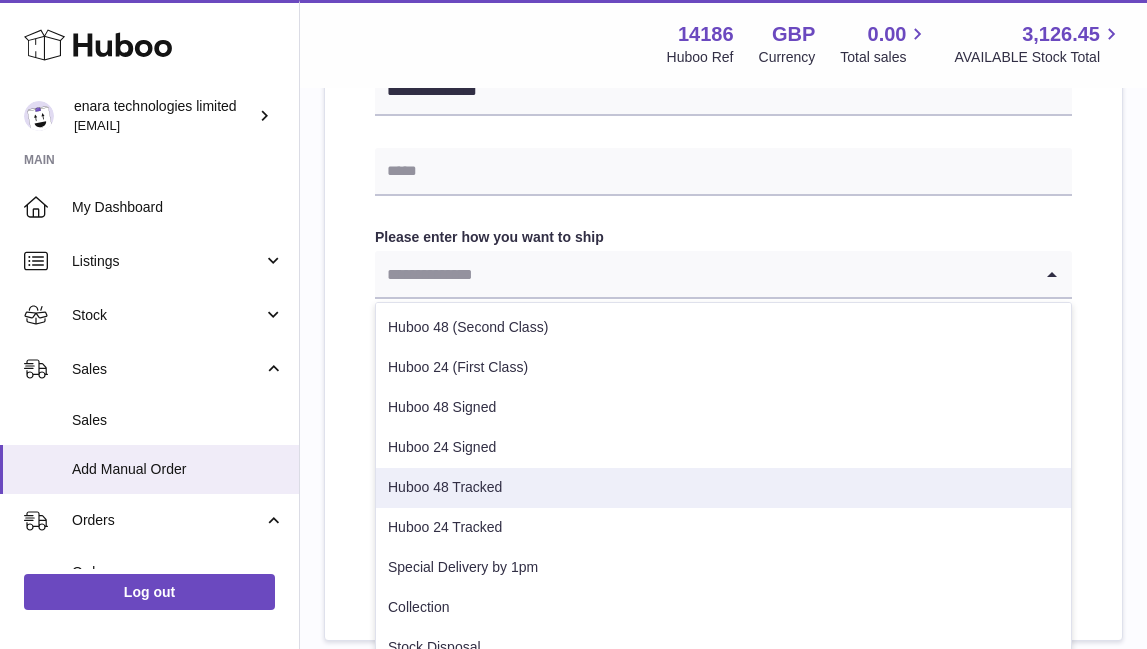 click on "Huboo 48 Tracked" at bounding box center [723, 488] 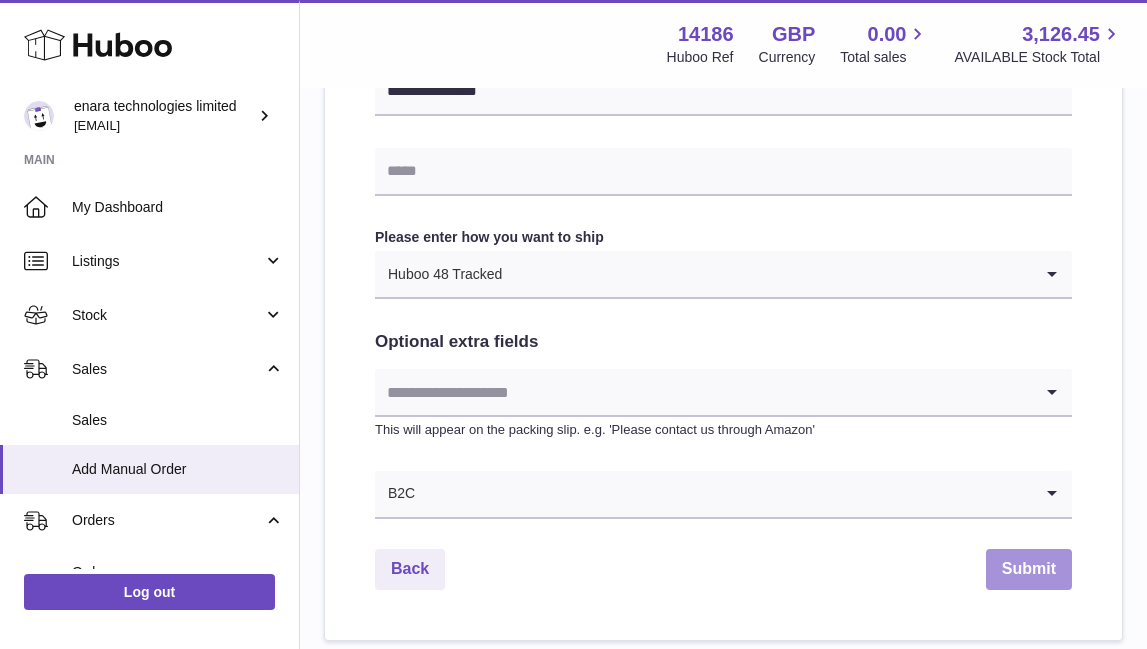 click on "Submit" at bounding box center [1029, 569] 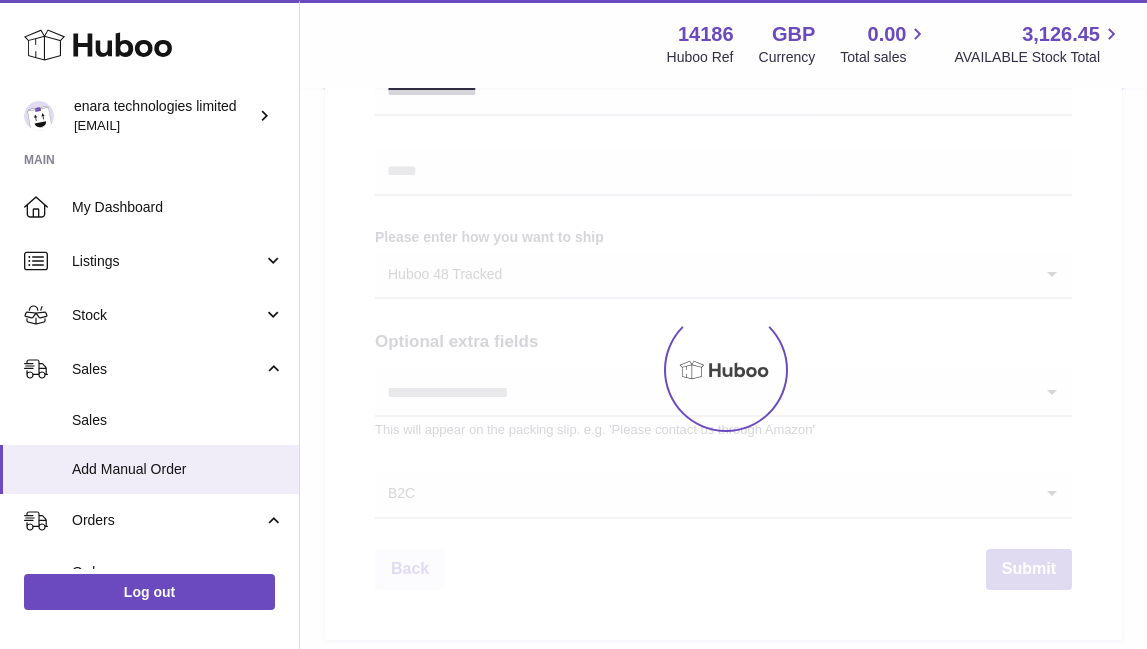 scroll, scrollTop: 0, scrollLeft: 0, axis: both 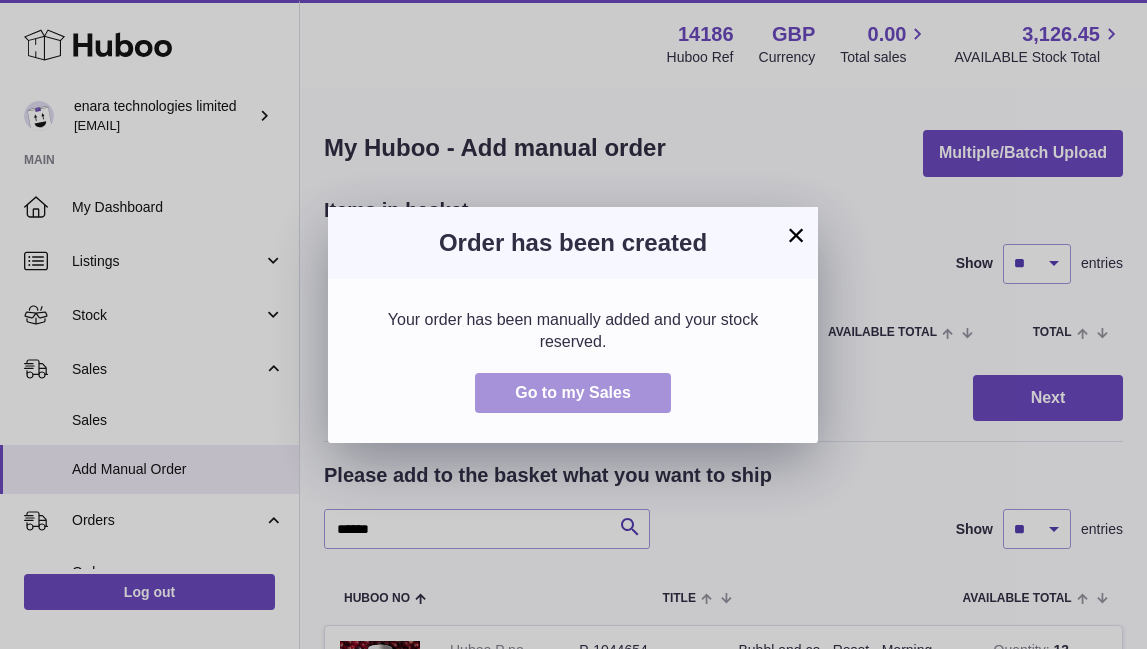 click on "Go to my Sales" at bounding box center [573, 393] 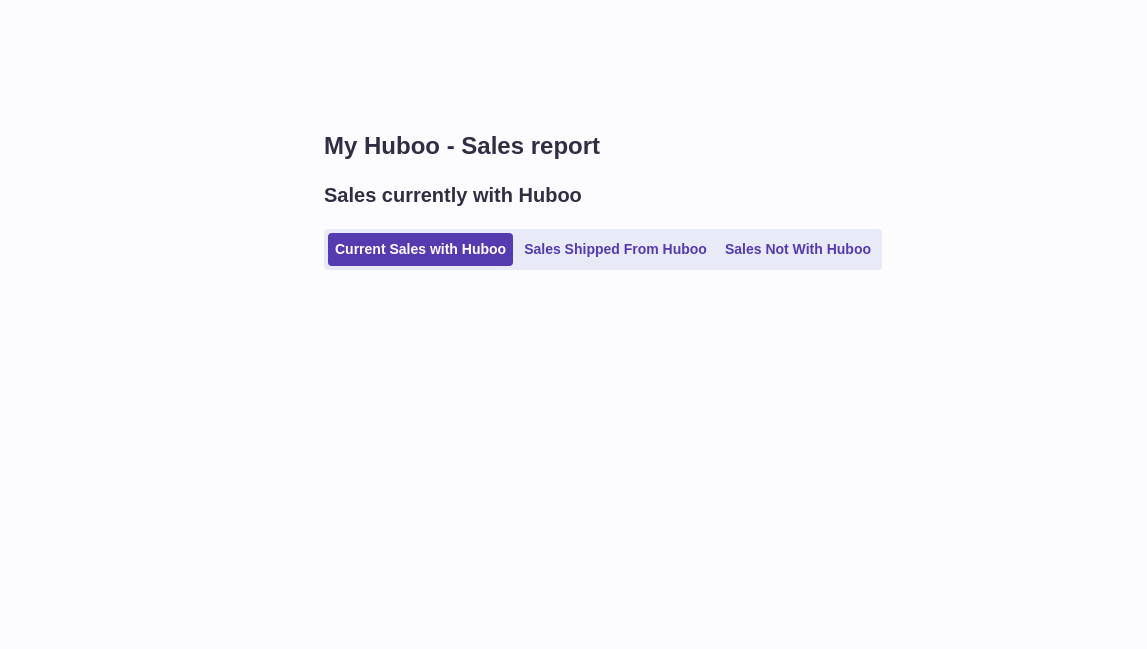 scroll, scrollTop: 0, scrollLeft: 0, axis: both 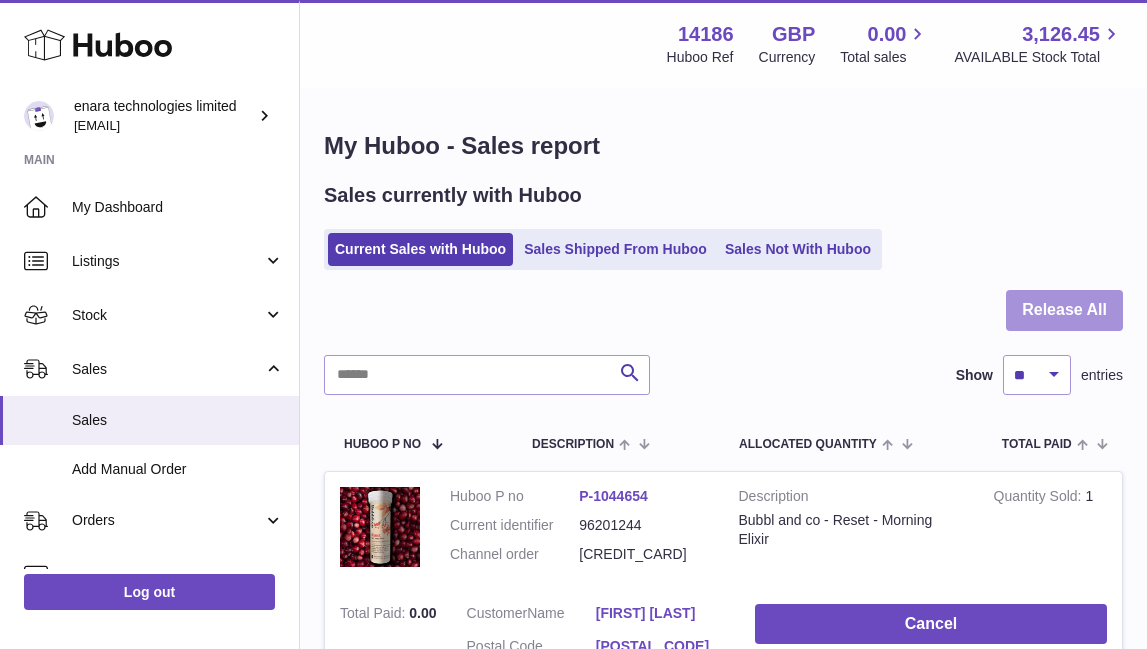 click on "Release All" at bounding box center [1064, 310] 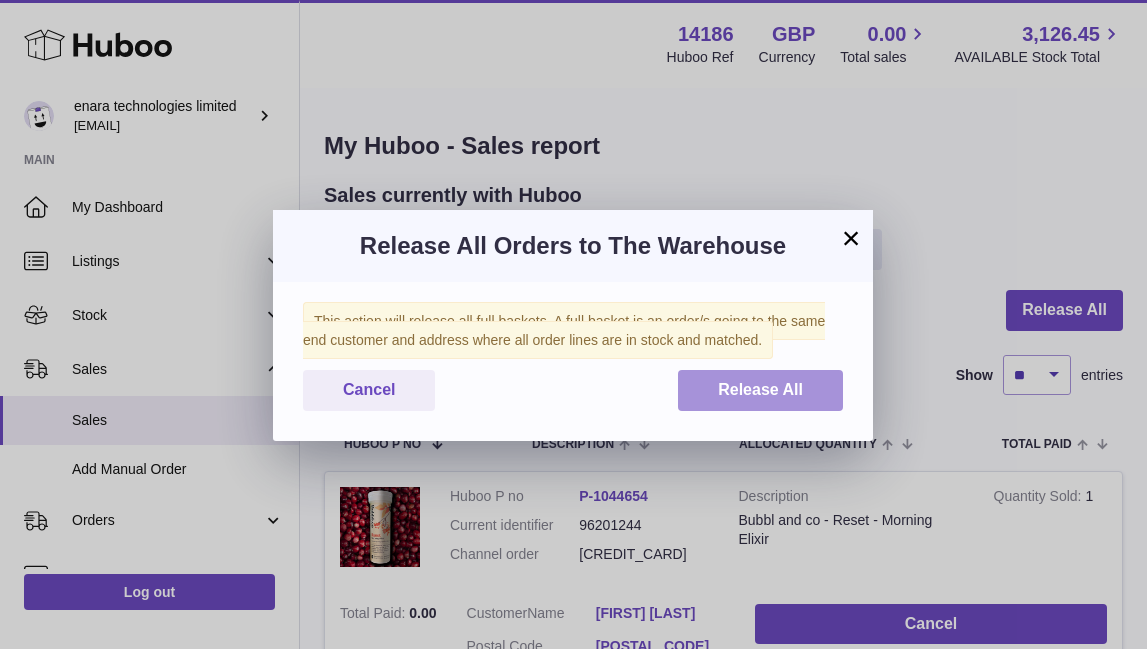 click on "Release All" at bounding box center (760, 389) 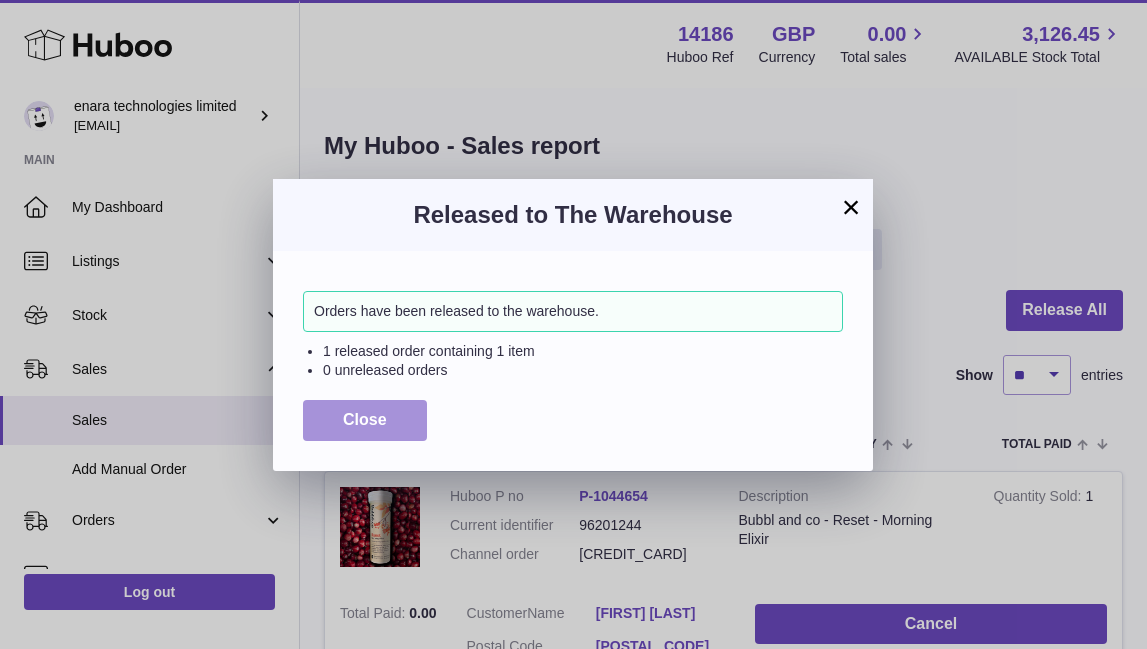click on "Close" at bounding box center [365, 419] 